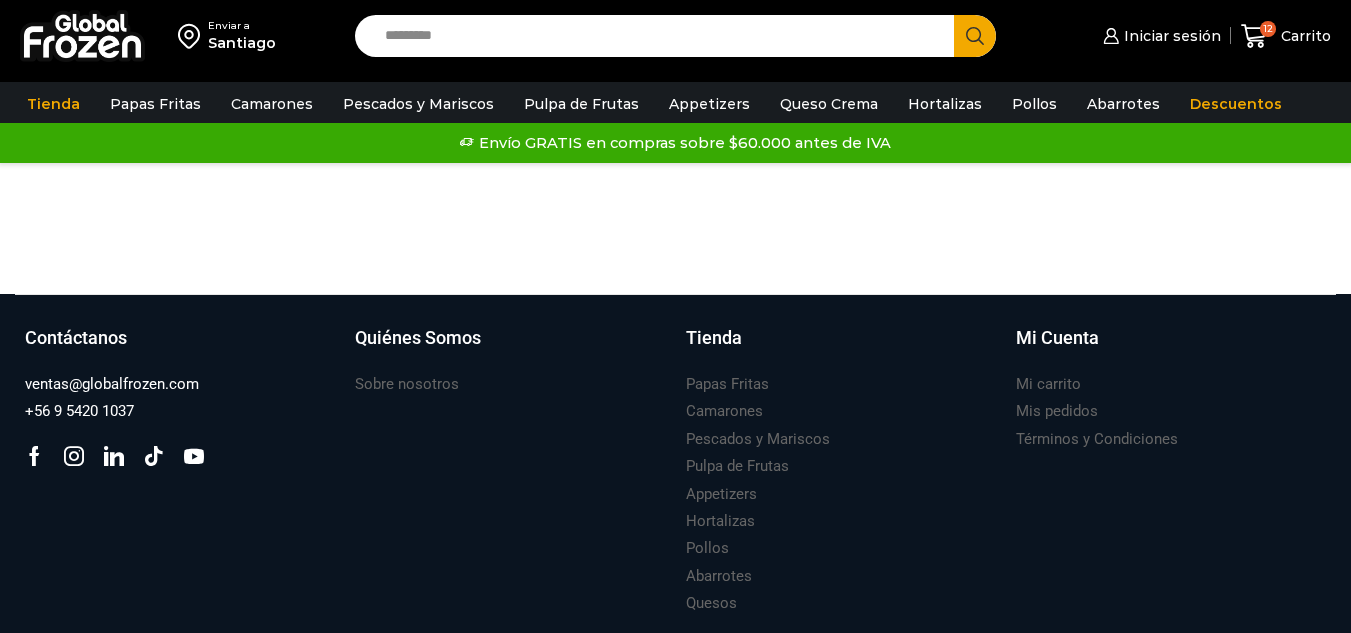 scroll, scrollTop: 0, scrollLeft: 0, axis: both 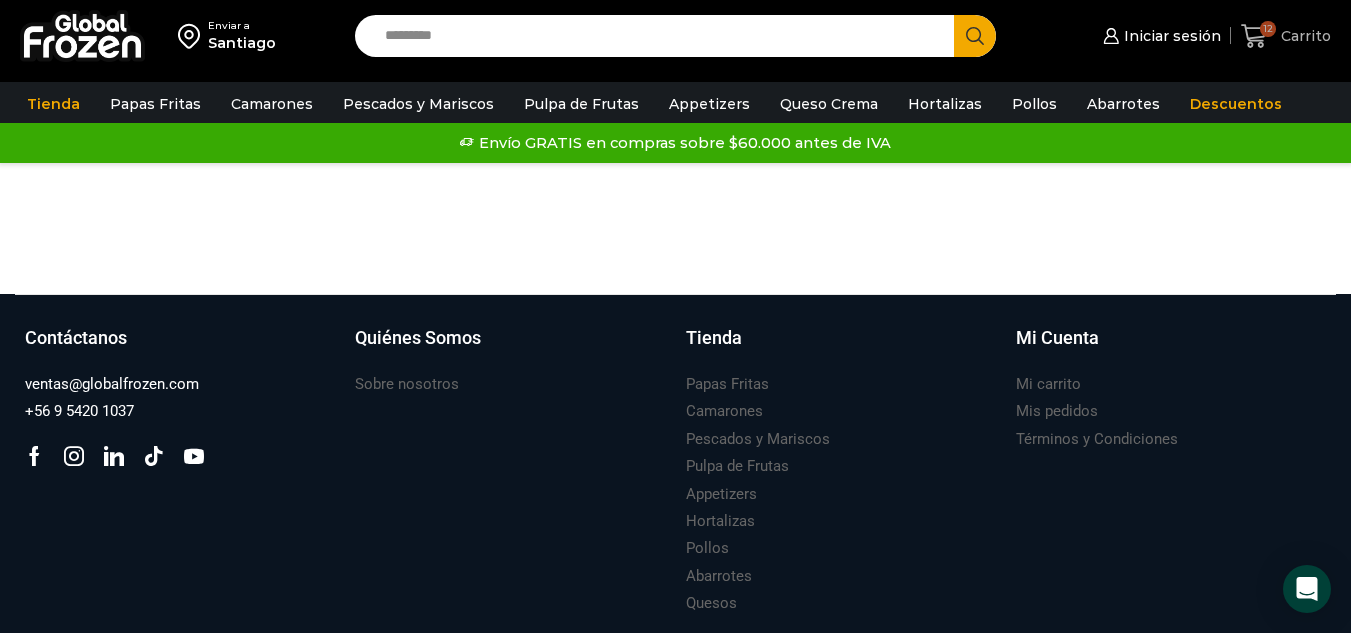 click on "12" at bounding box center [1268, 29] 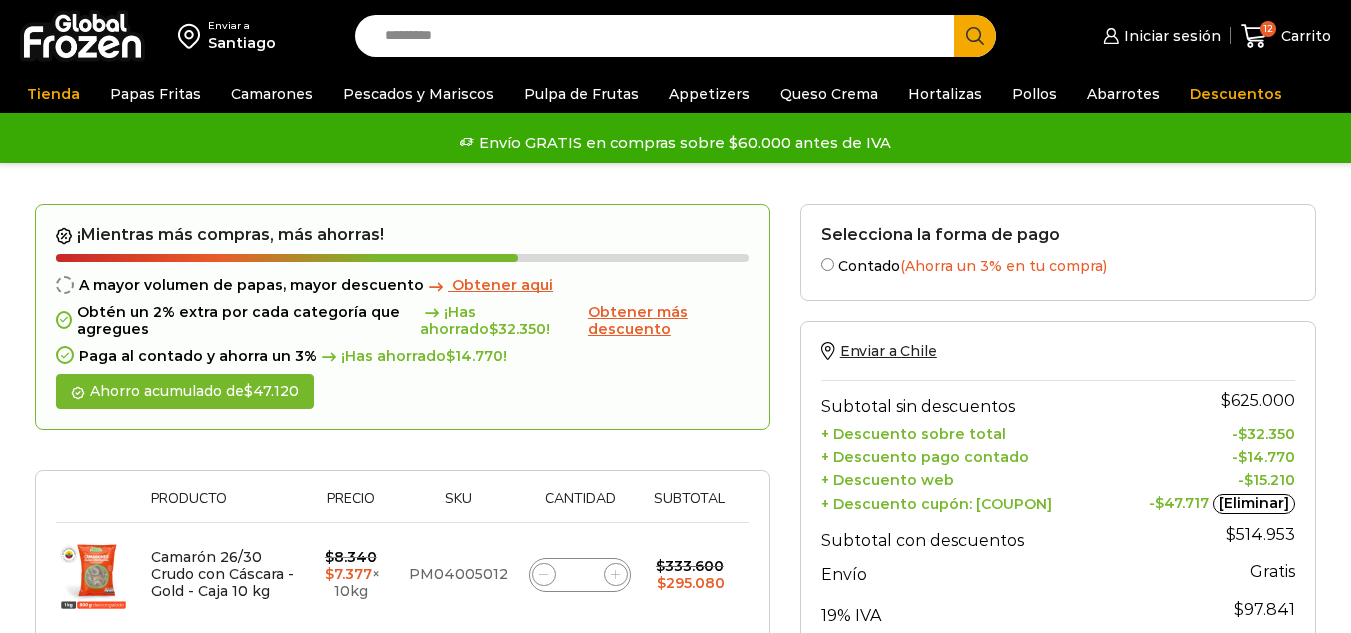 scroll, scrollTop: 0, scrollLeft: 0, axis: both 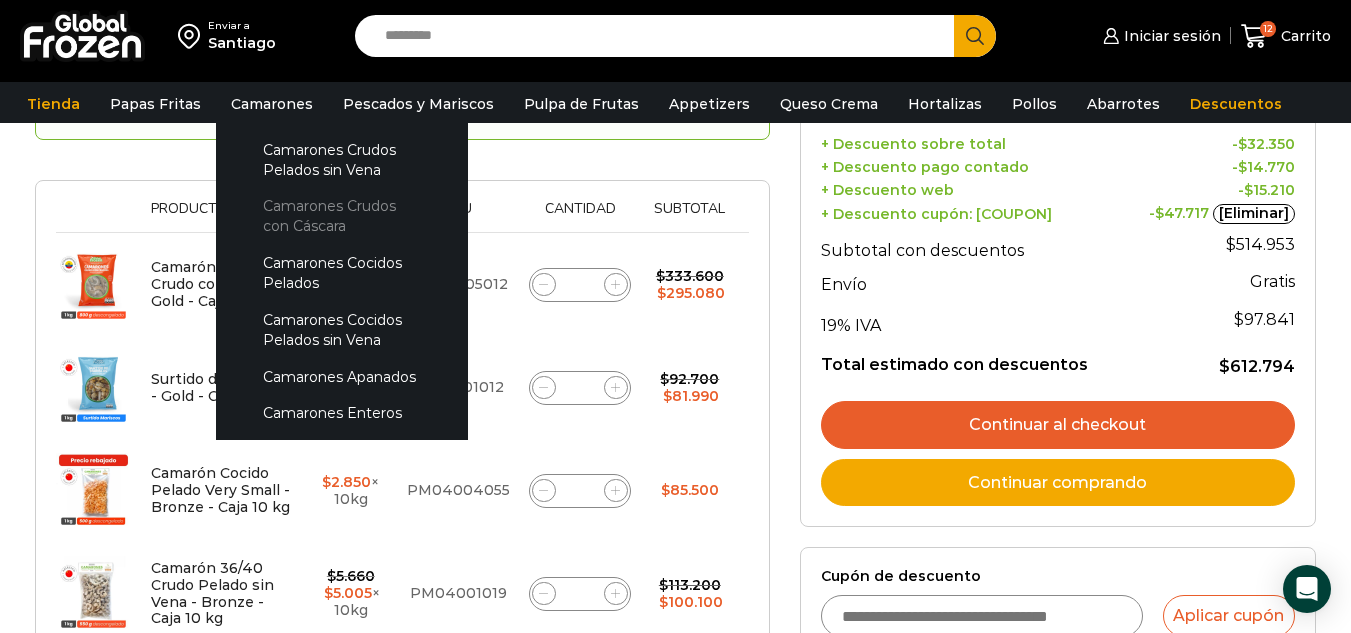 click on "Camarones Crudos con Cáscara" at bounding box center (342, 216) 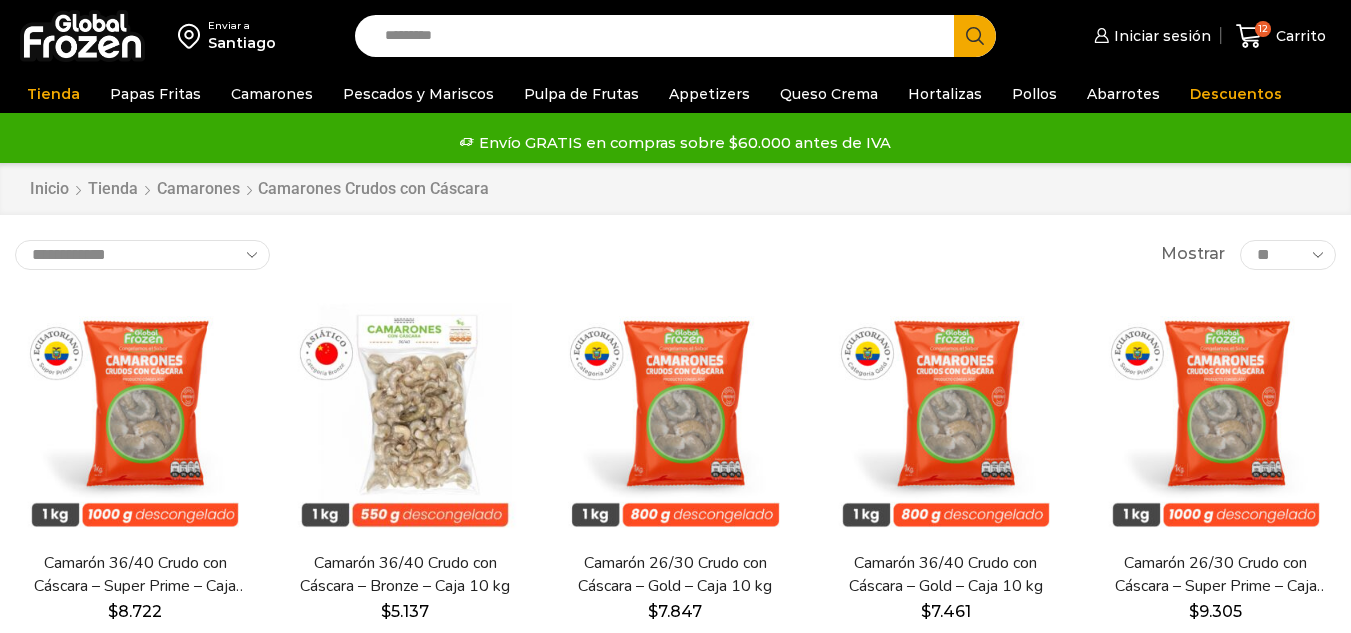 scroll, scrollTop: 0, scrollLeft: 0, axis: both 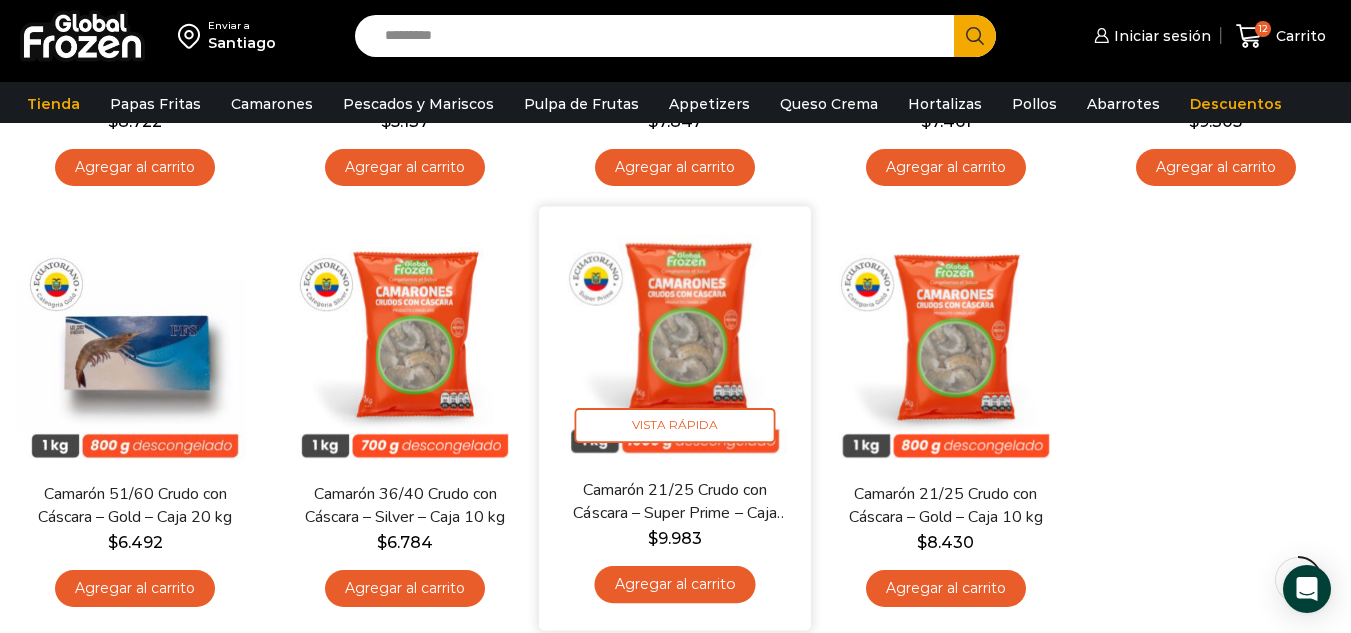click on "Agregar al carrito" at bounding box center (675, 584) 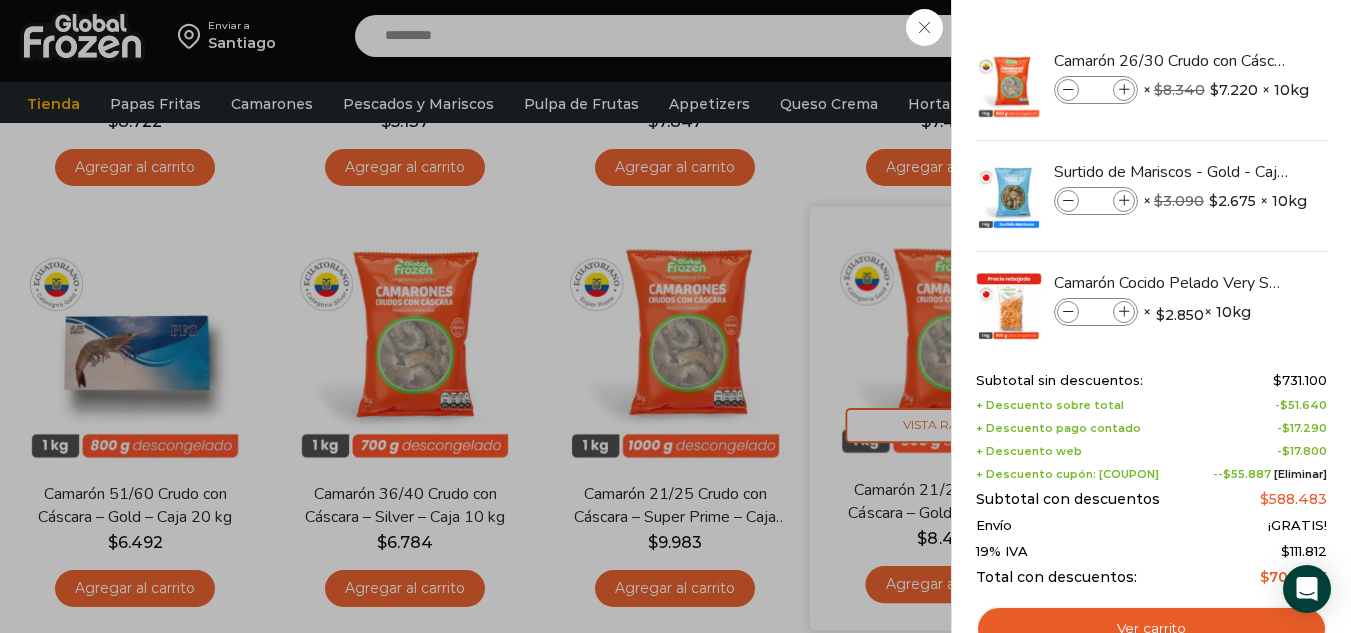 click on "13
Carrito
13
13
Shopping Cart
*" at bounding box center [1281, 36] 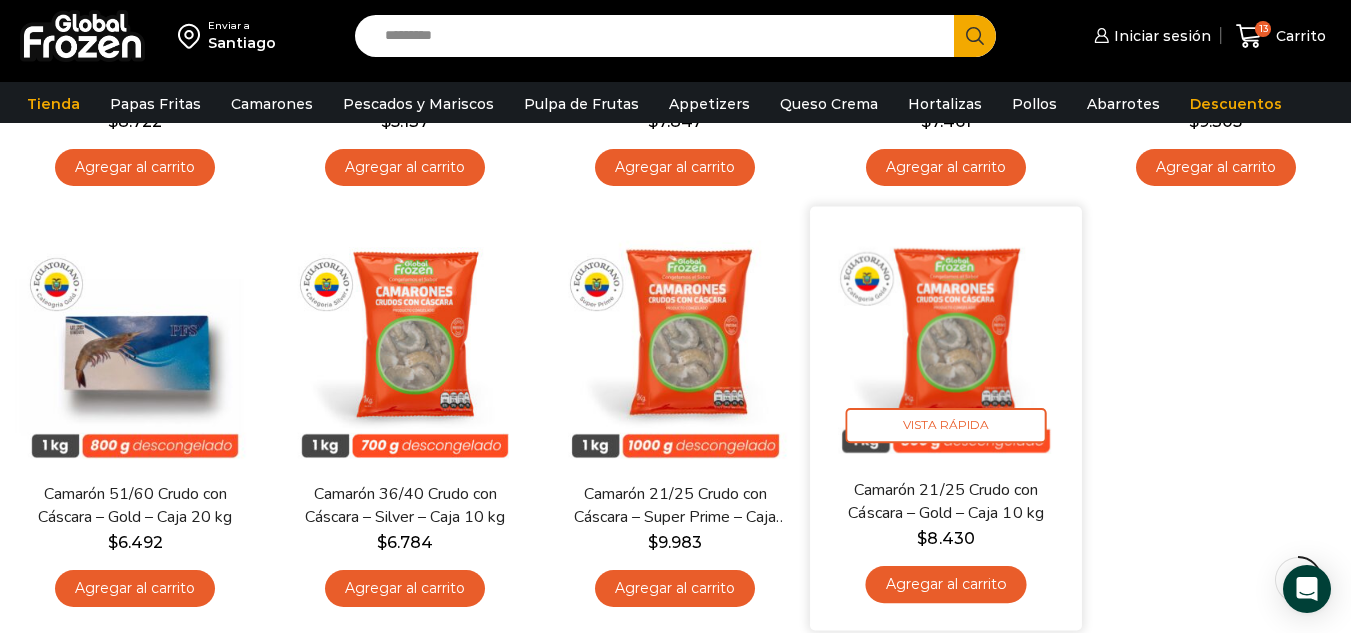 click on "Agregar al carrito" at bounding box center (945, 584) 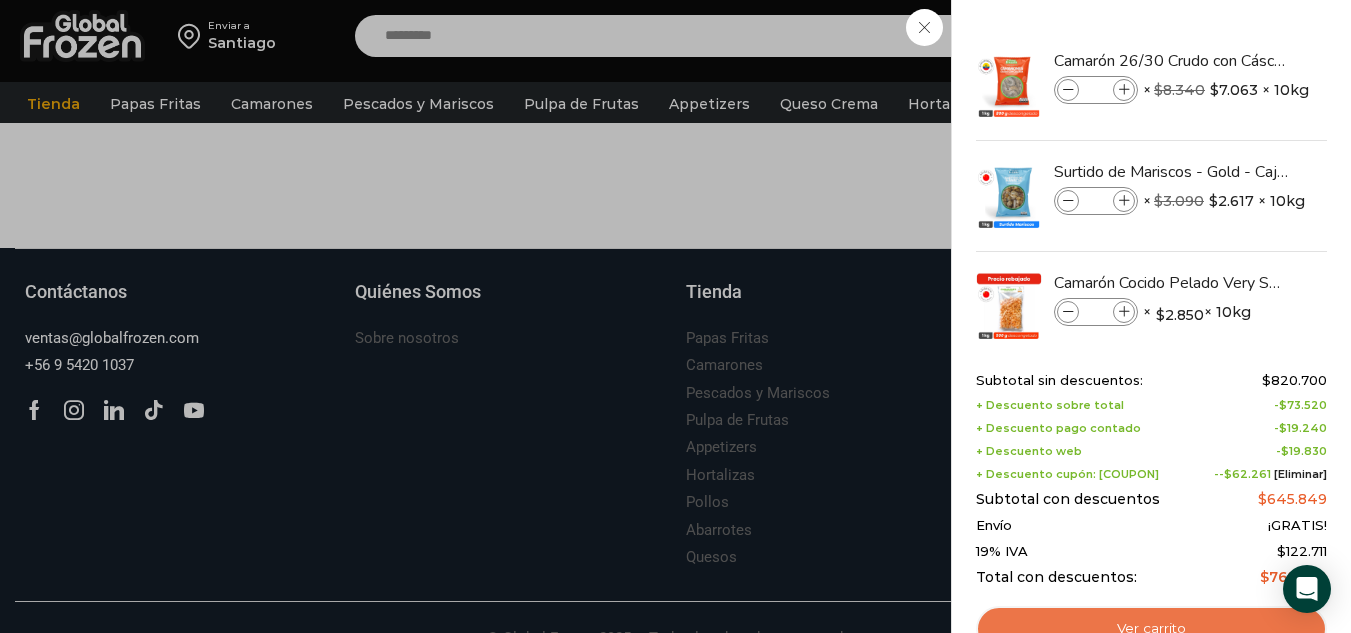 scroll, scrollTop: 1089, scrollLeft: 0, axis: vertical 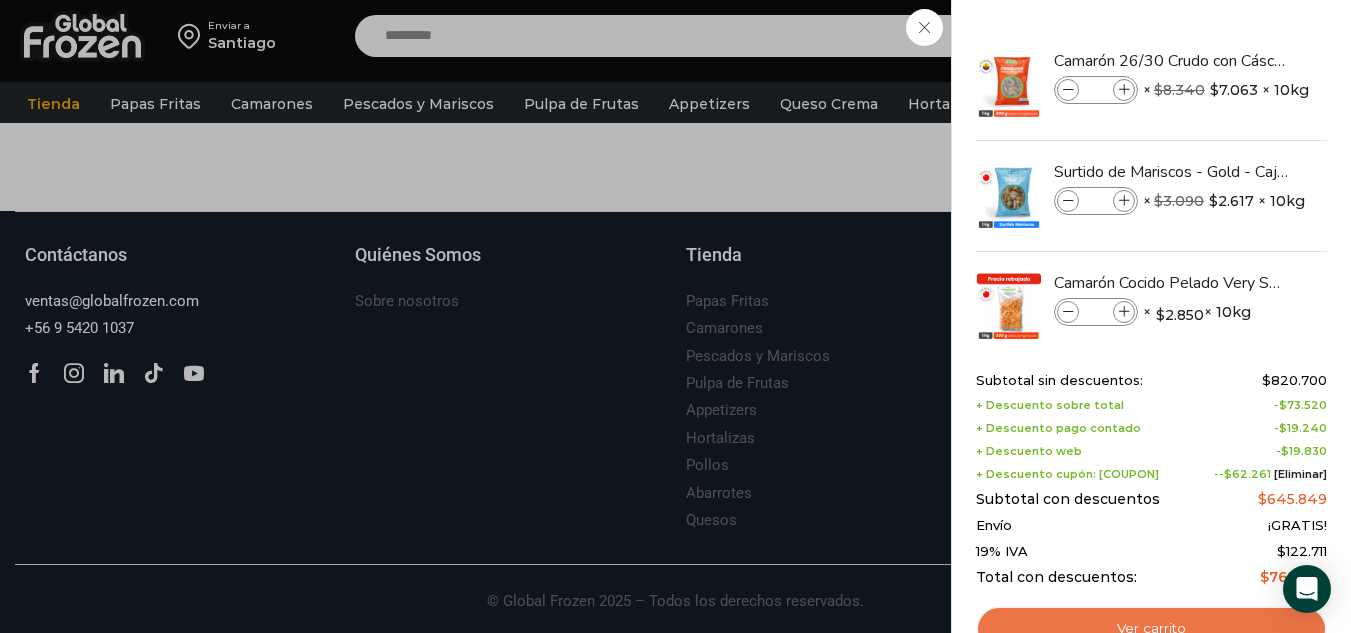 click on "Ver carrito" at bounding box center [1151, 629] 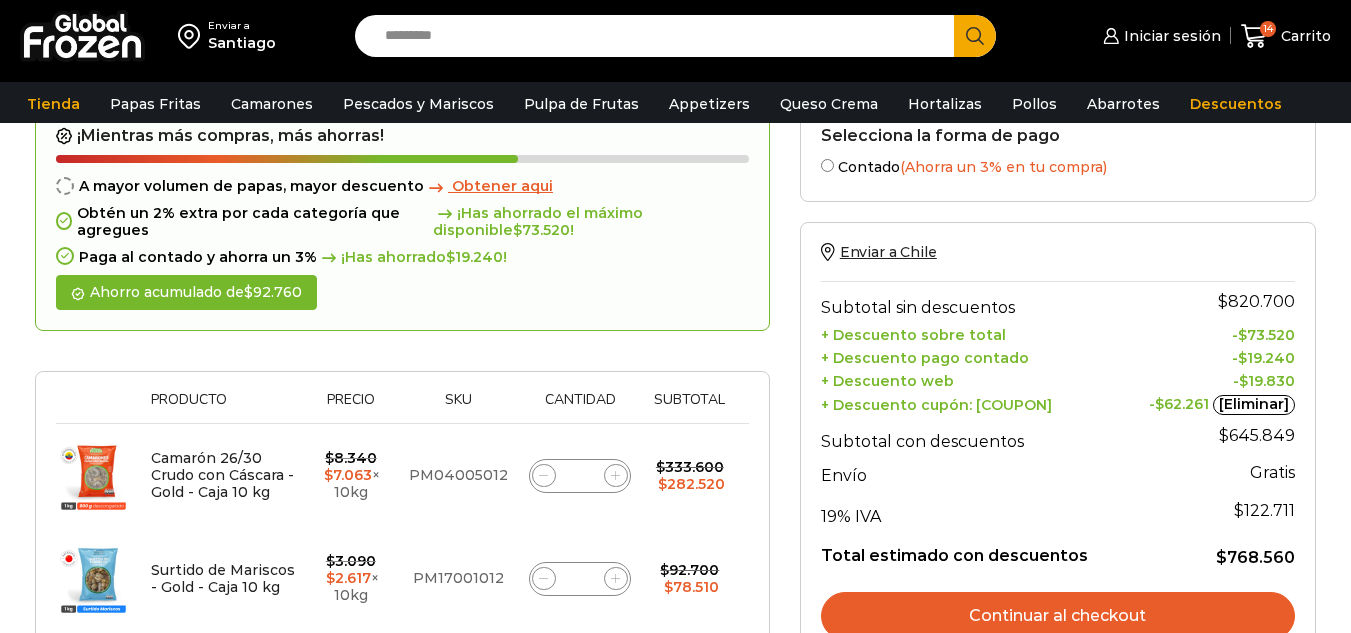 scroll, scrollTop: 200, scrollLeft: 0, axis: vertical 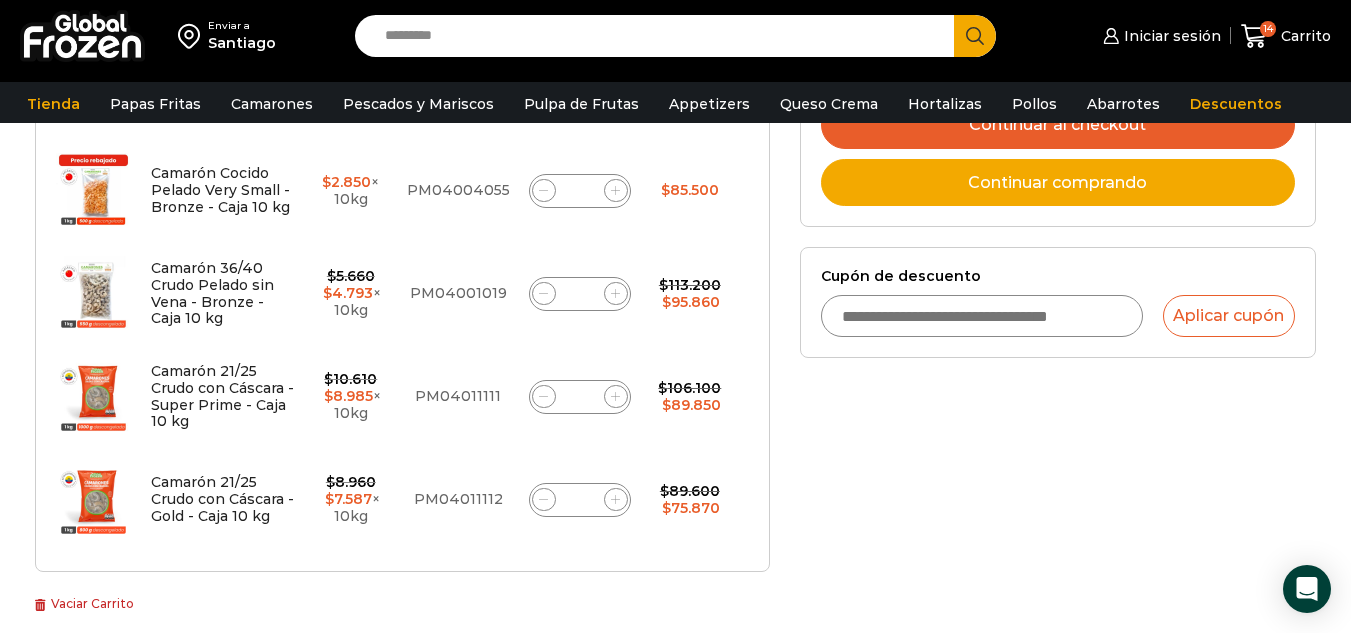 click 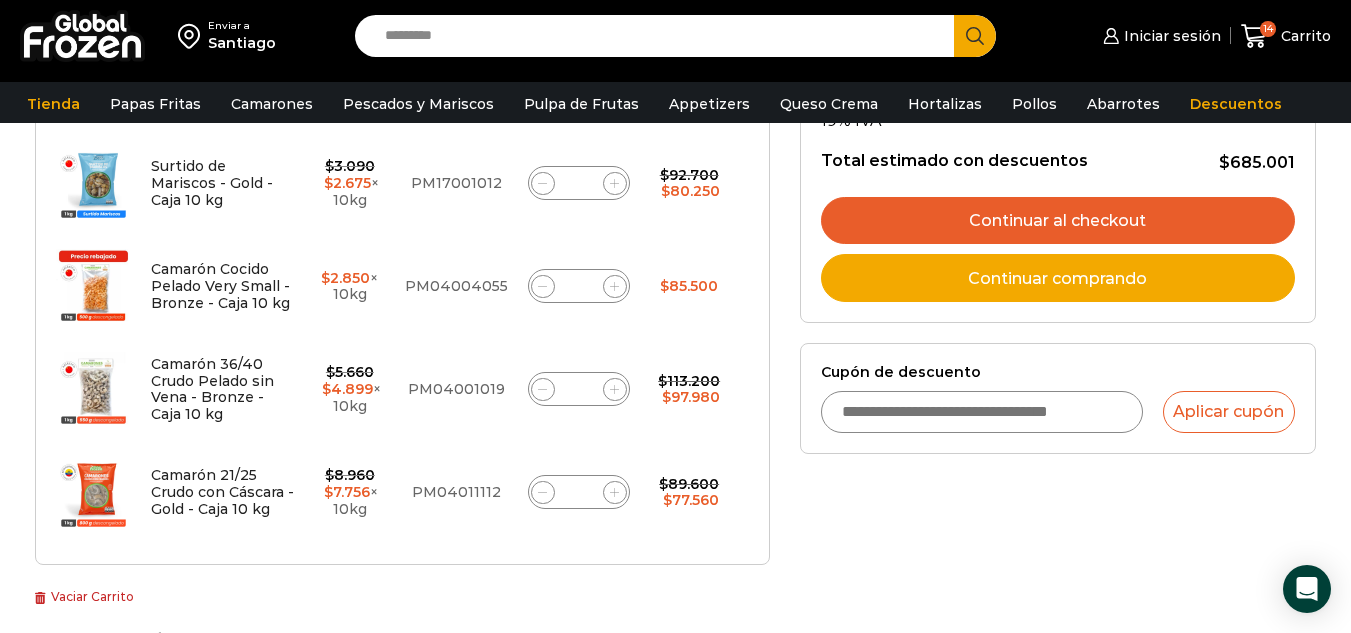 scroll, scrollTop: 613, scrollLeft: 0, axis: vertical 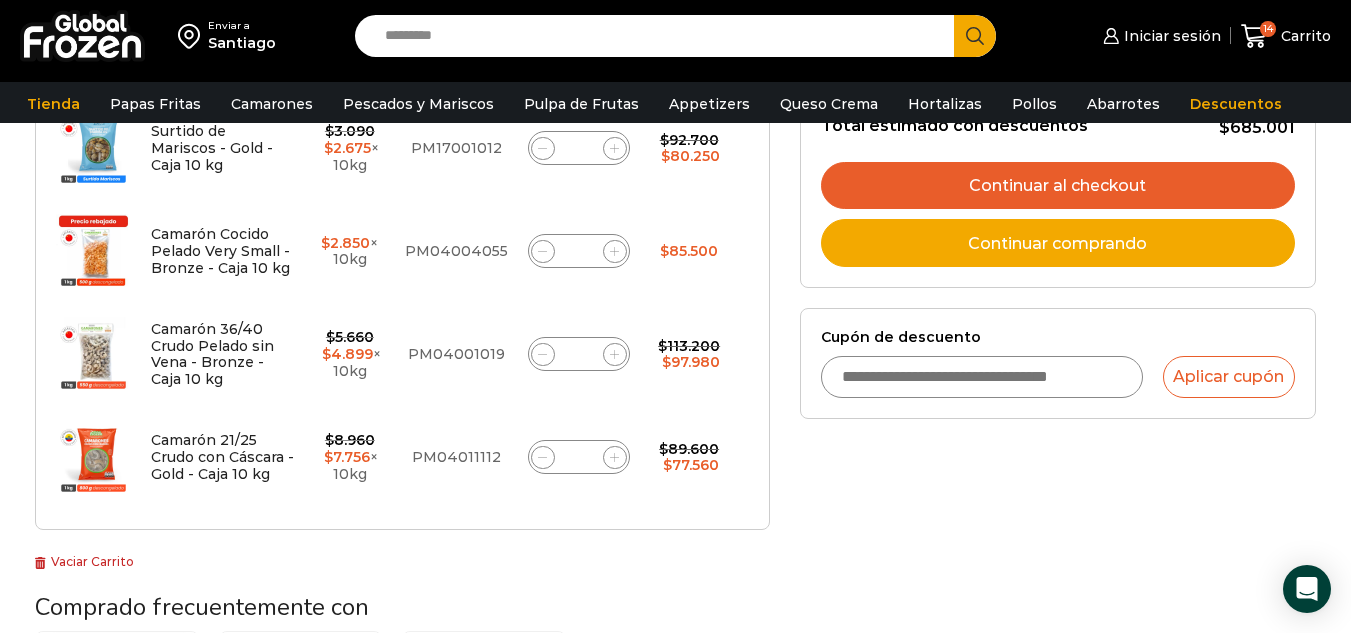 click 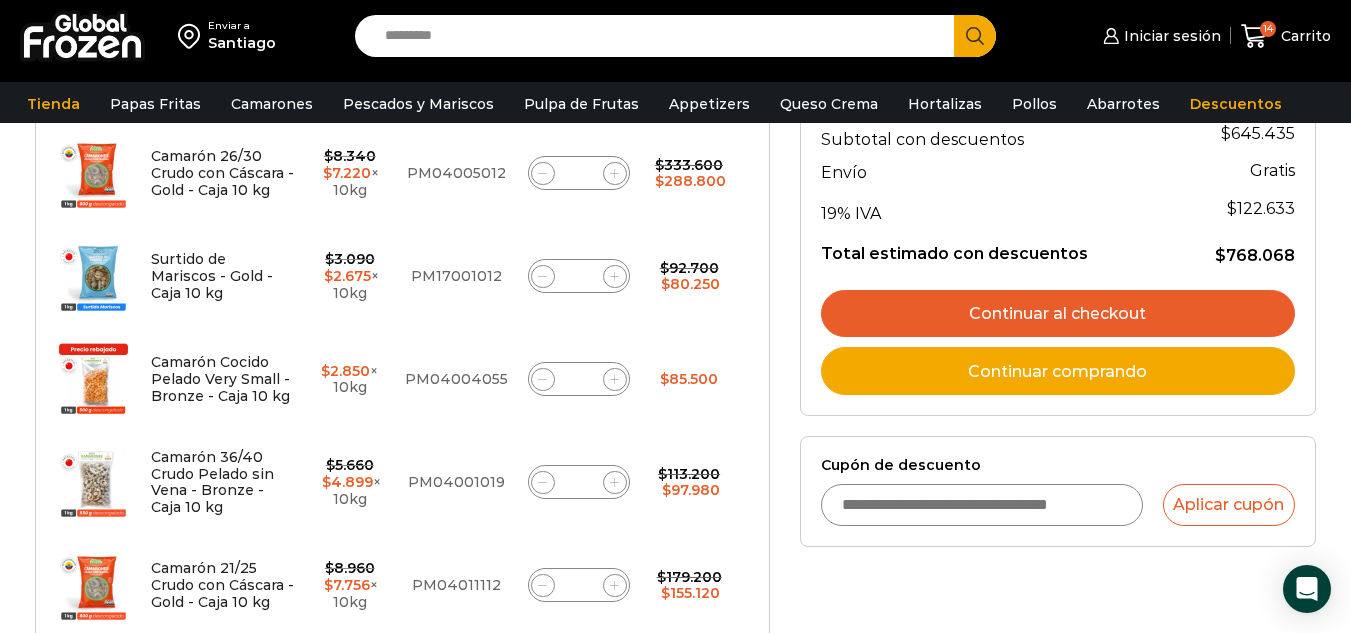 scroll, scrollTop: 513, scrollLeft: 0, axis: vertical 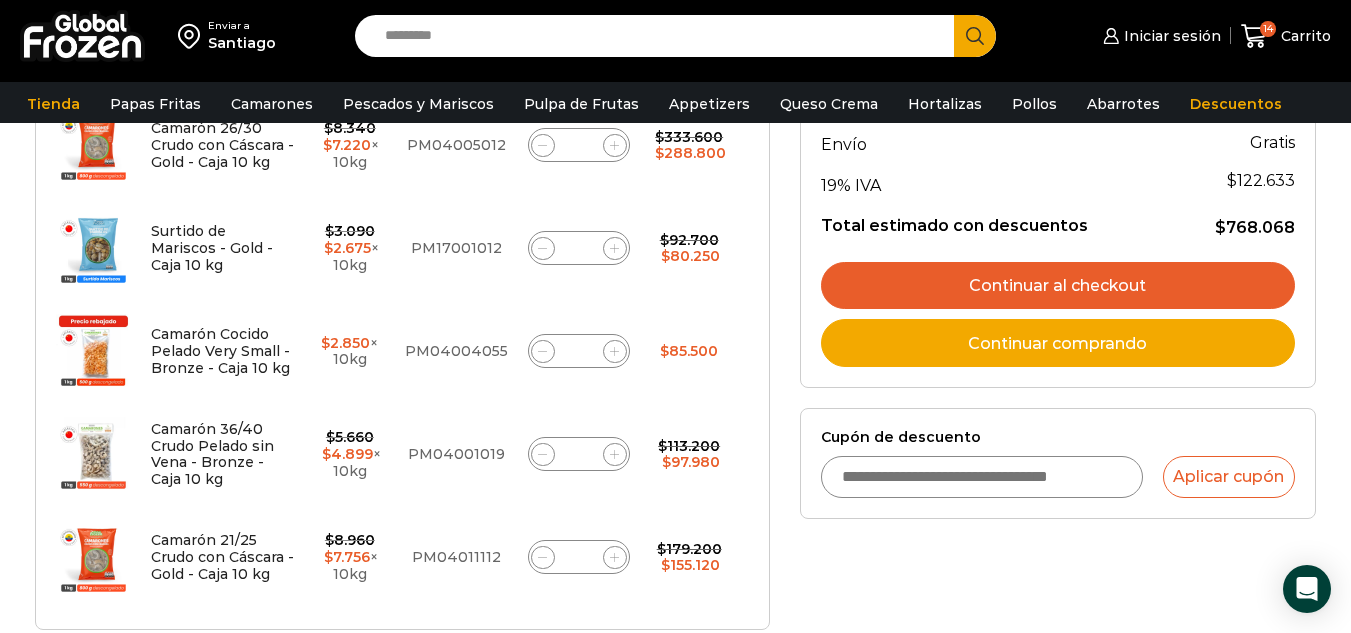 click 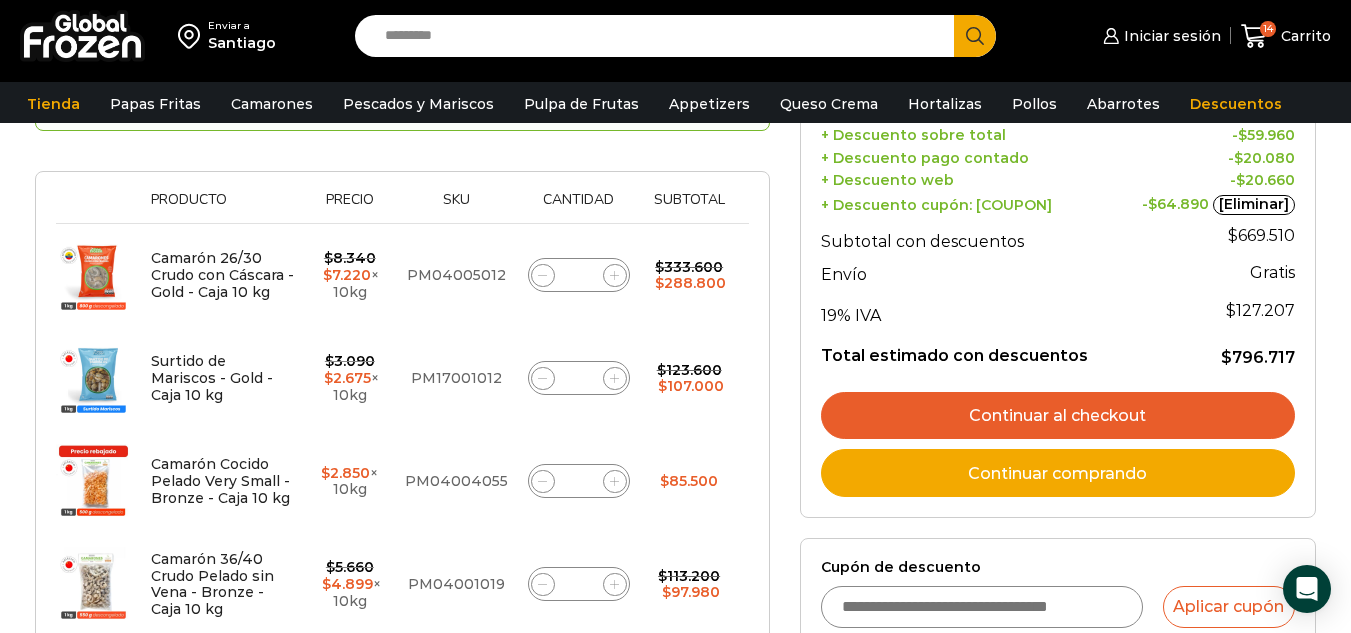 scroll, scrollTop: 413, scrollLeft: 0, axis: vertical 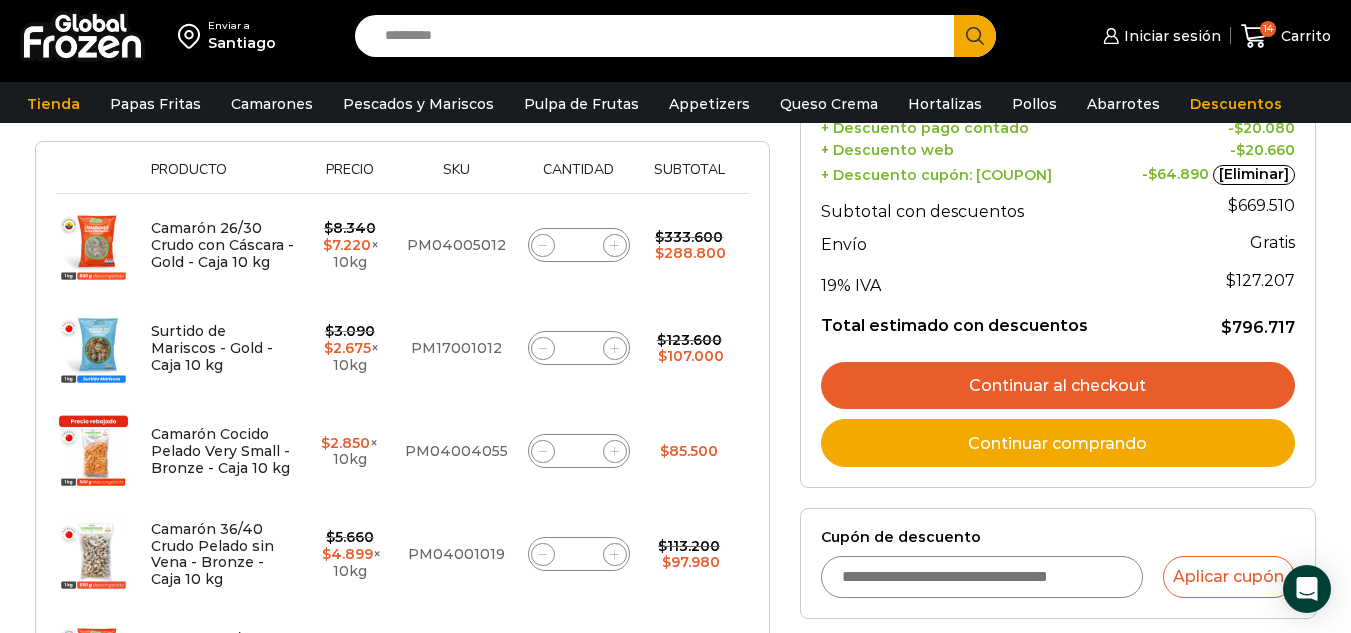 click on "Continuar al checkout" at bounding box center [1058, 386] 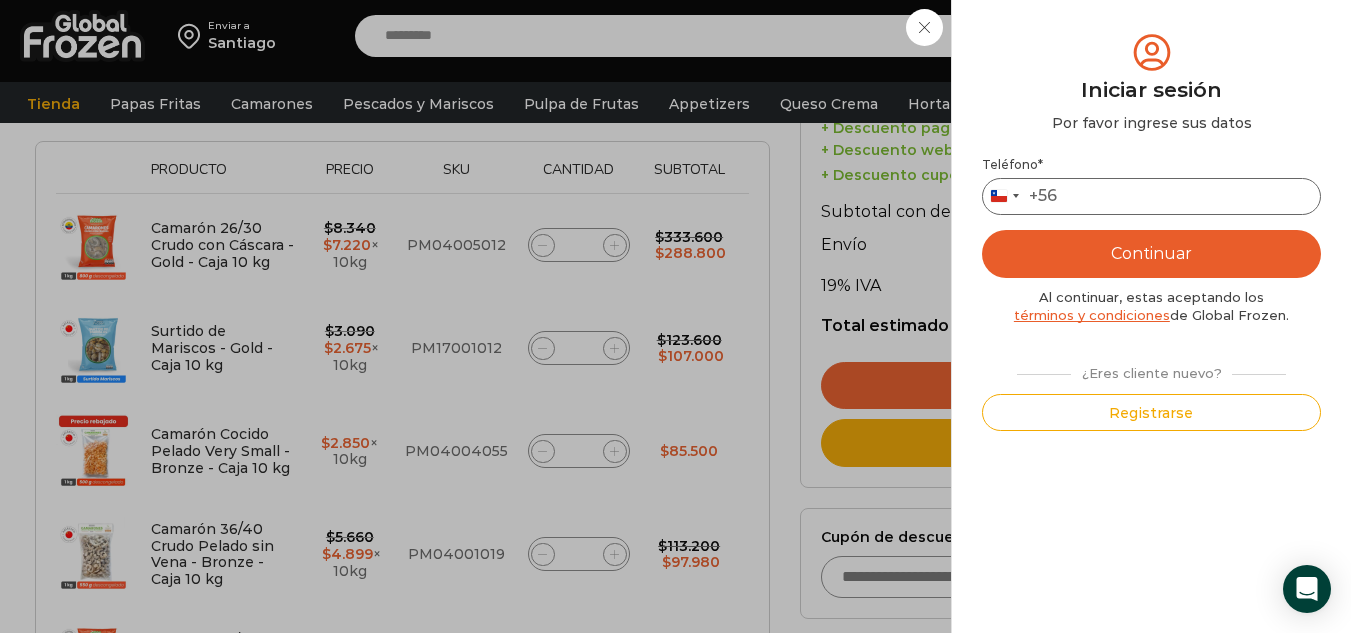 click on "Teléfono
*" at bounding box center [1151, 196] 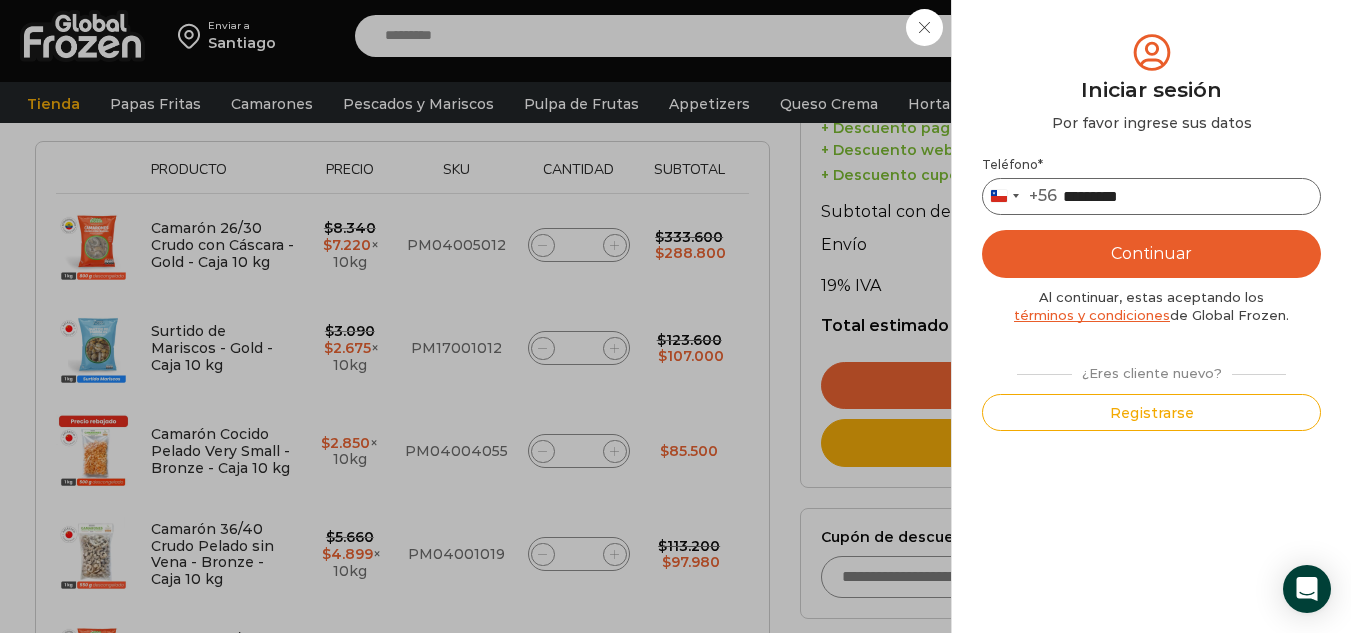 type on "*********" 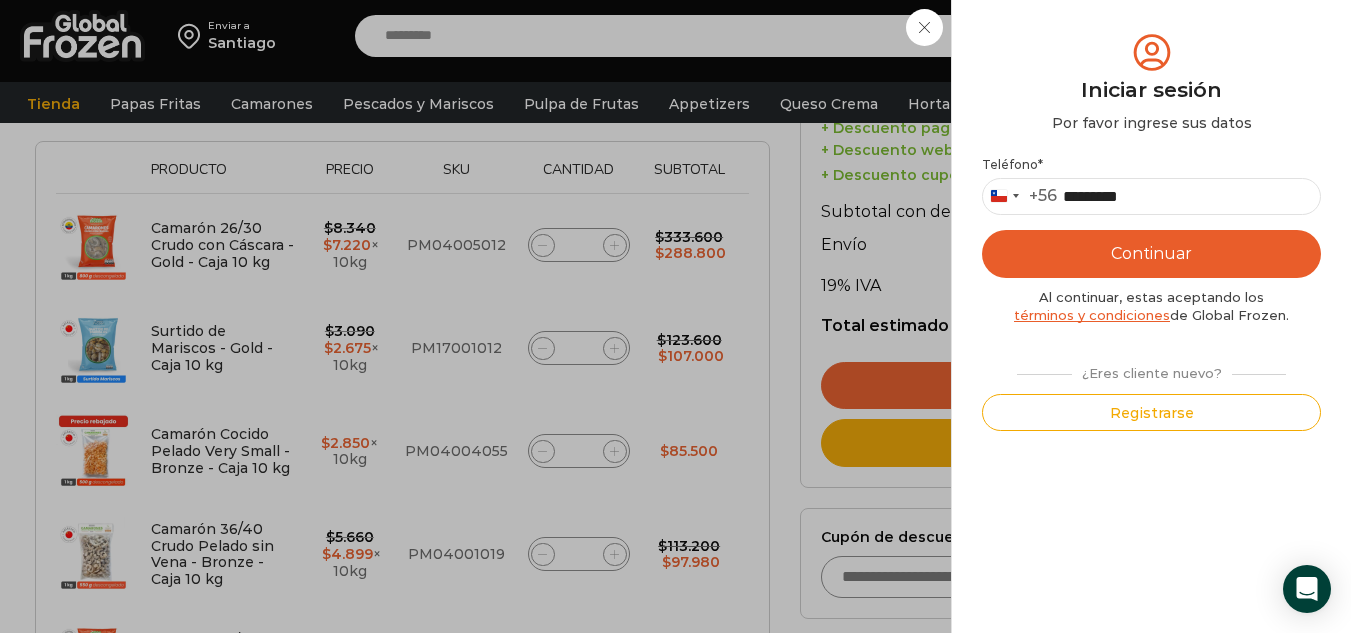 click on "Continuar" at bounding box center (1151, 254) 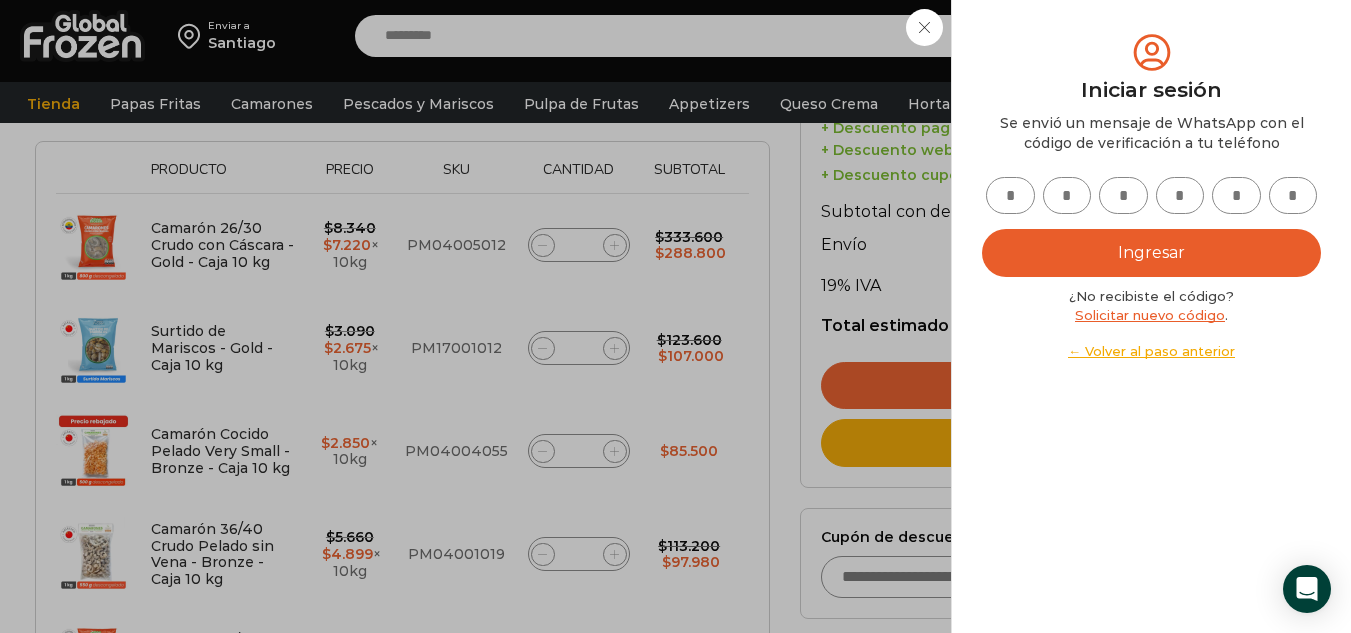 click at bounding box center [1010, 195] 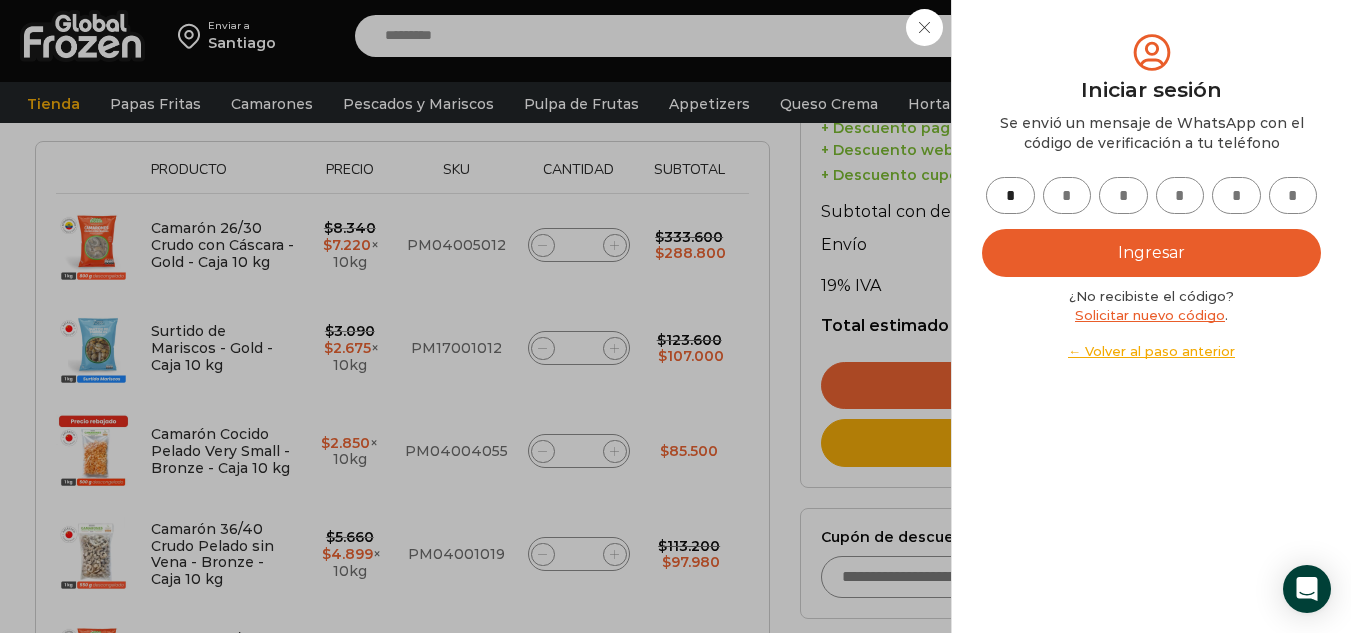 type on "*" 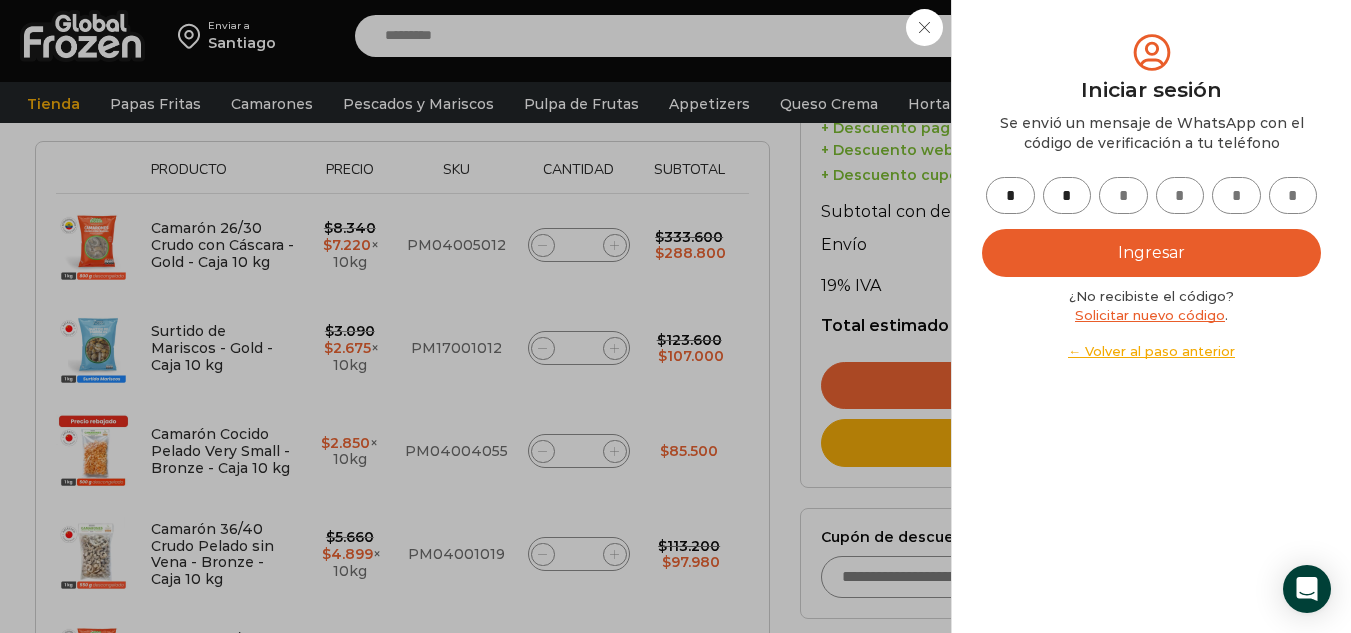 type on "*" 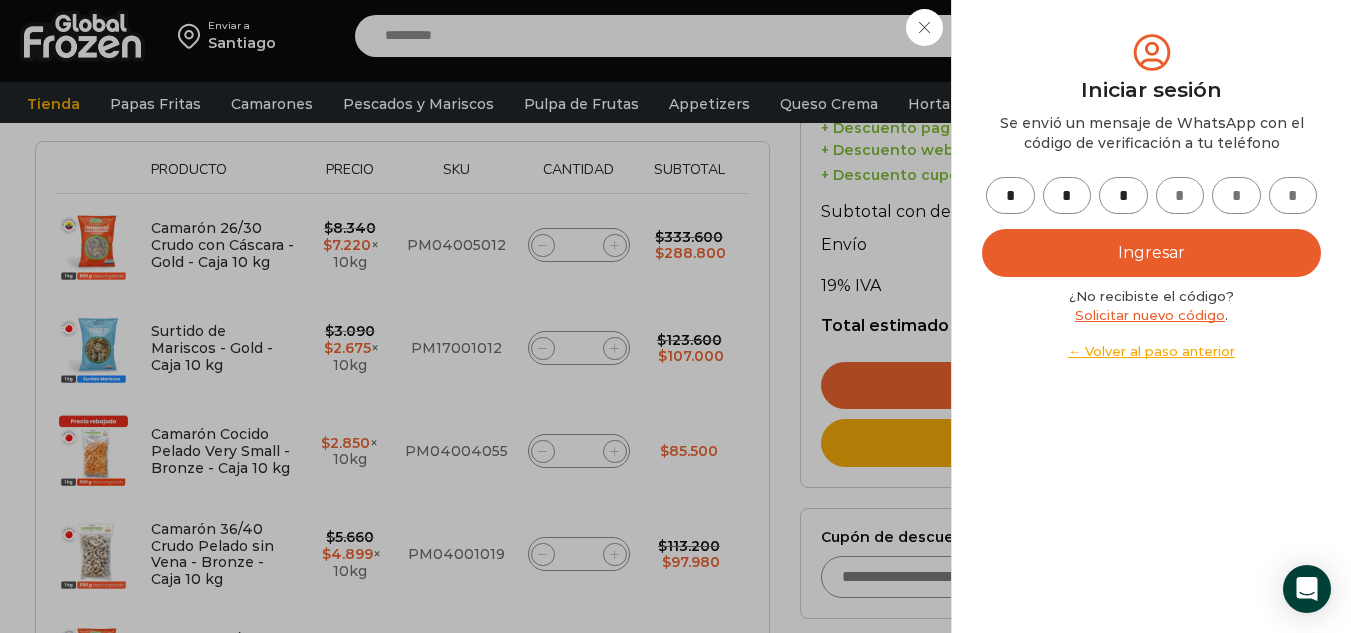 type on "*" 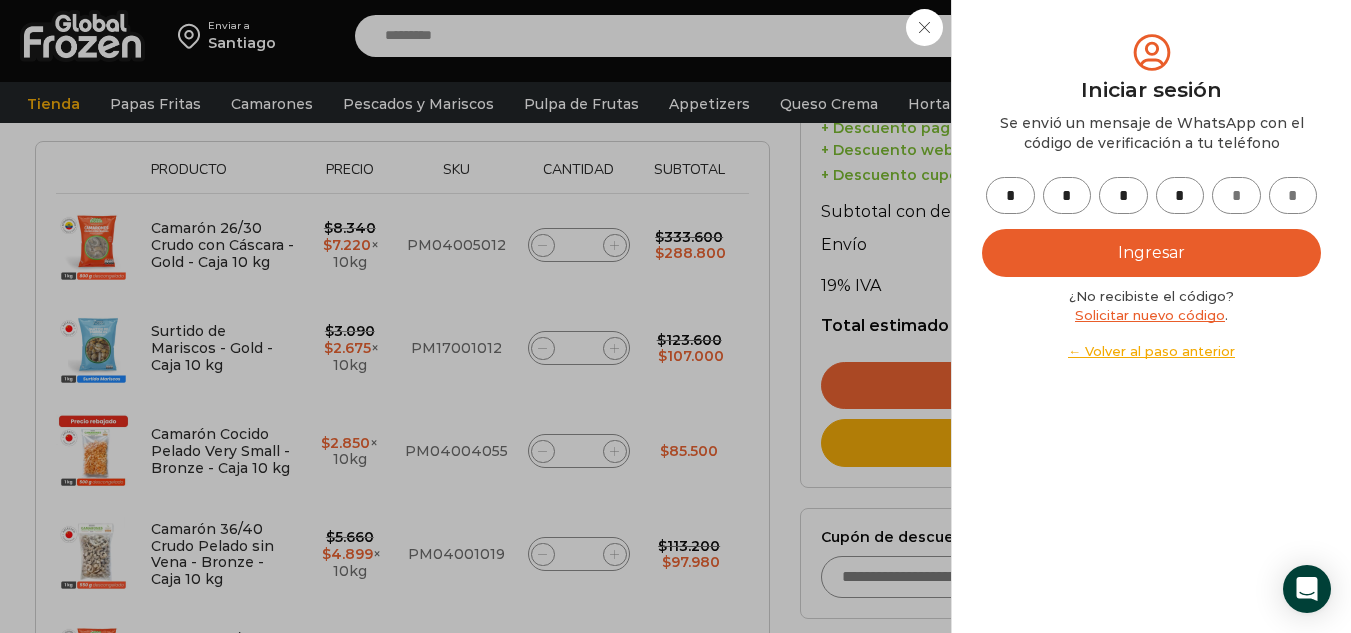 type on "*" 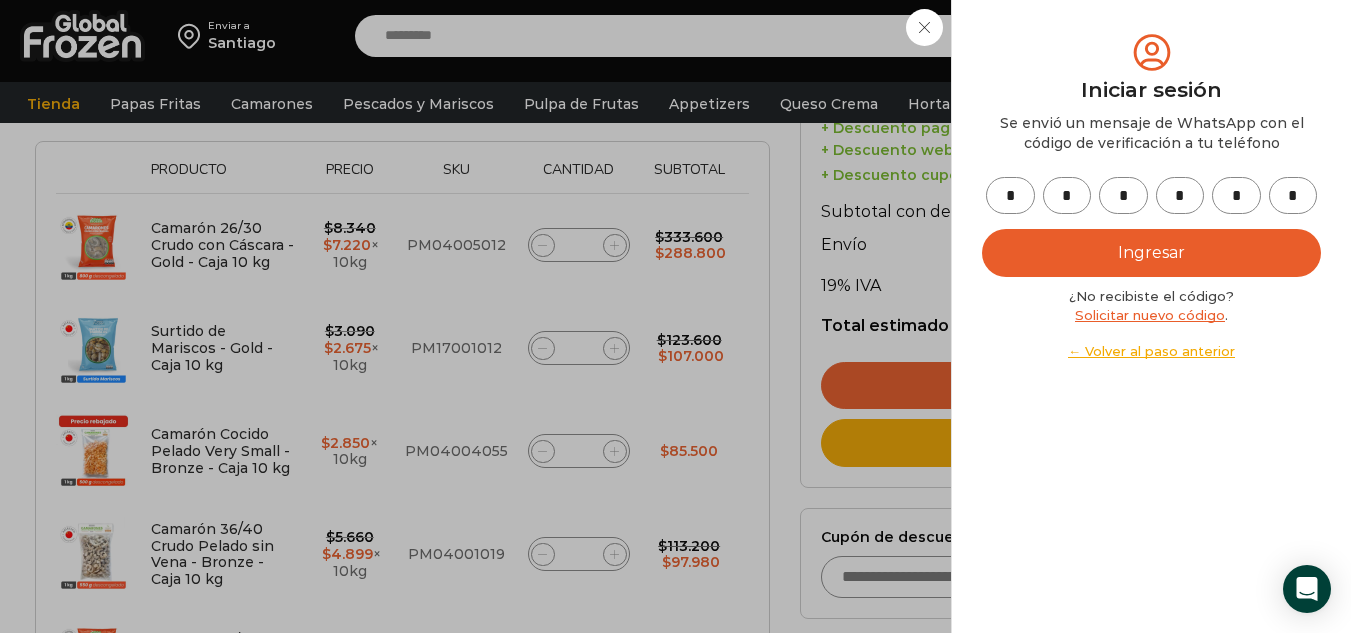 type on "*" 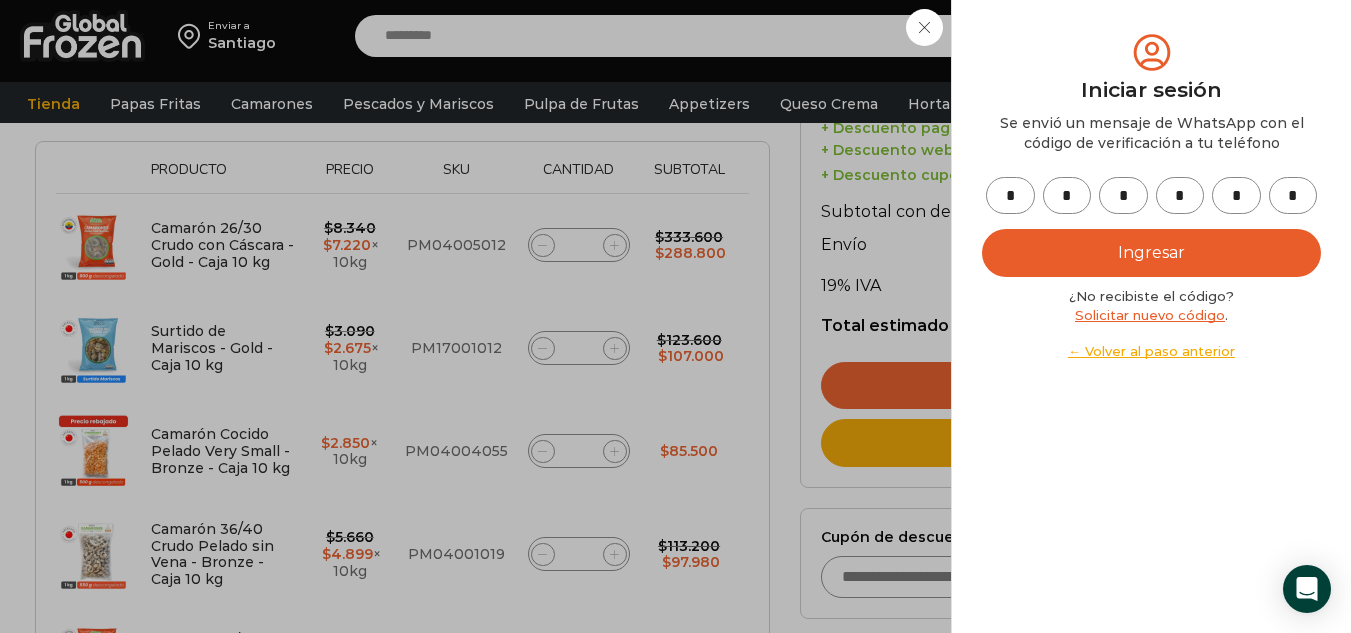 drag, startPoint x: 1074, startPoint y: 248, endPoint x: 1106, endPoint y: 267, distance: 37.215588 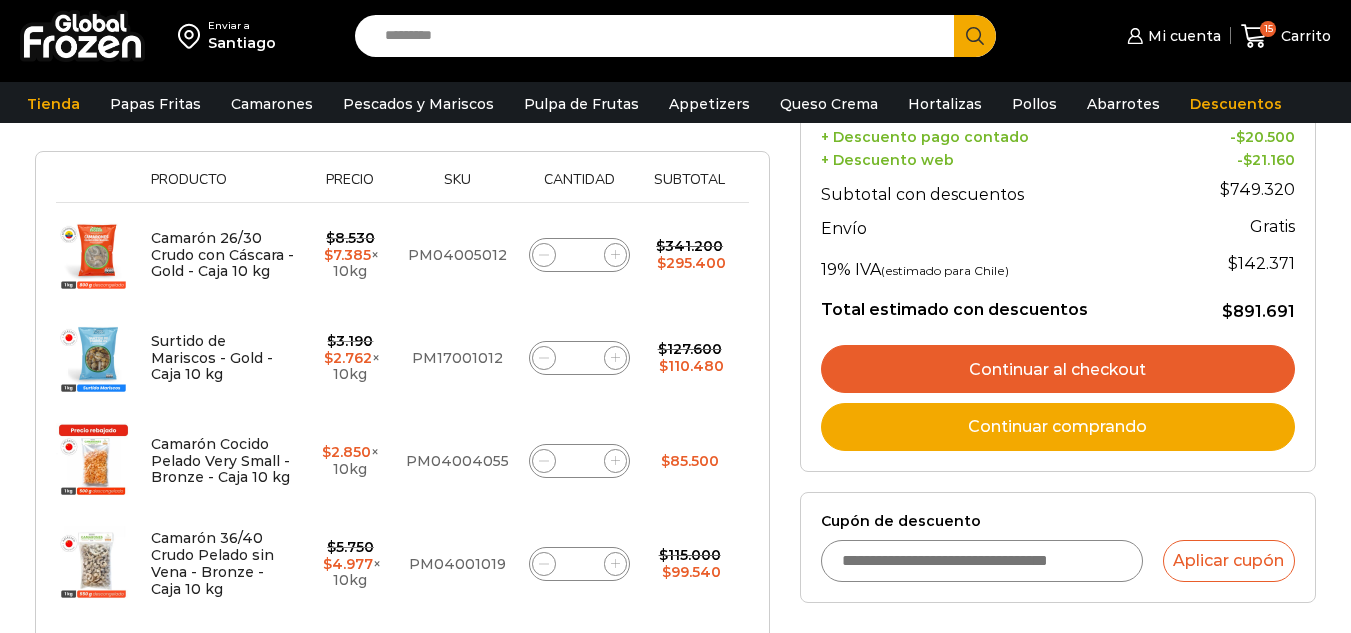 scroll, scrollTop: 449, scrollLeft: 0, axis: vertical 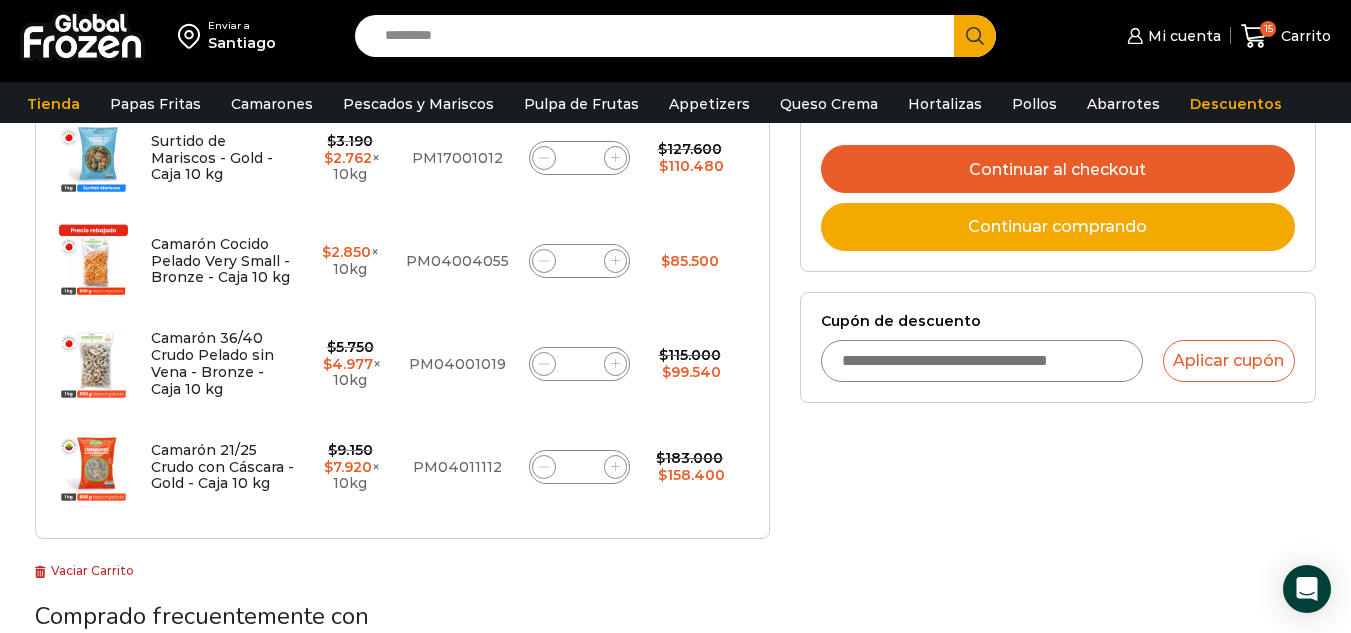click on "Continuar al checkout" at bounding box center (1058, 169) 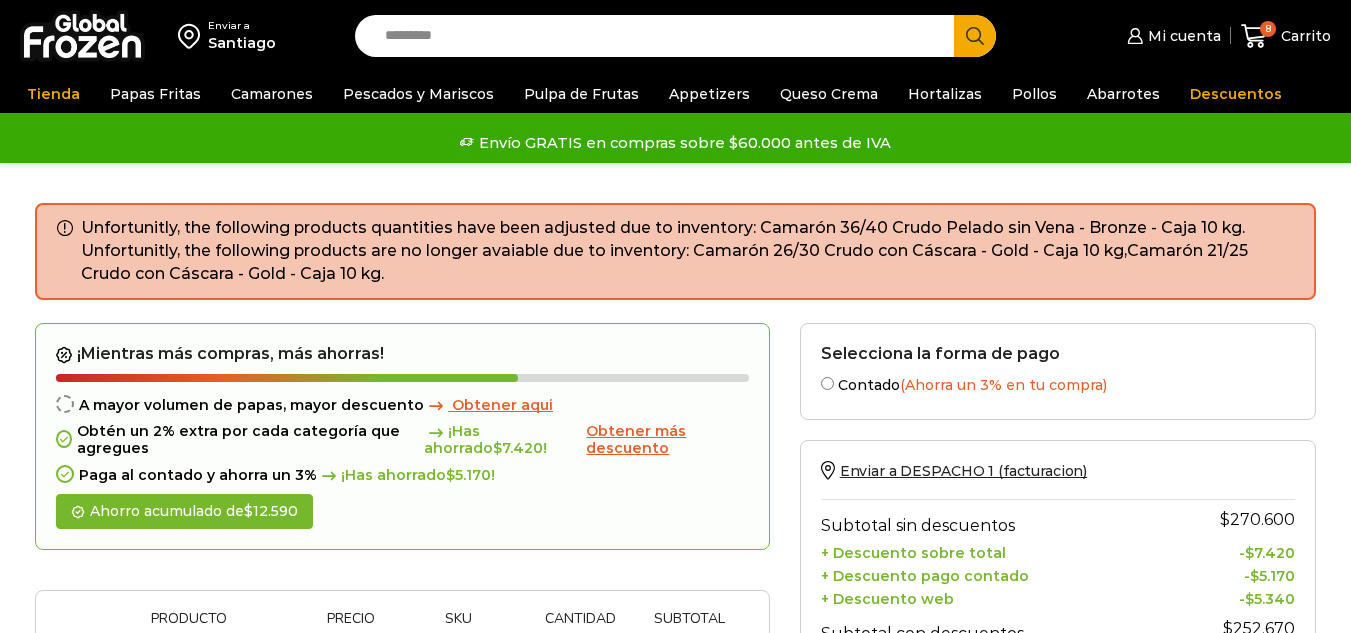 scroll, scrollTop: 0, scrollLeft: 0, axis: both 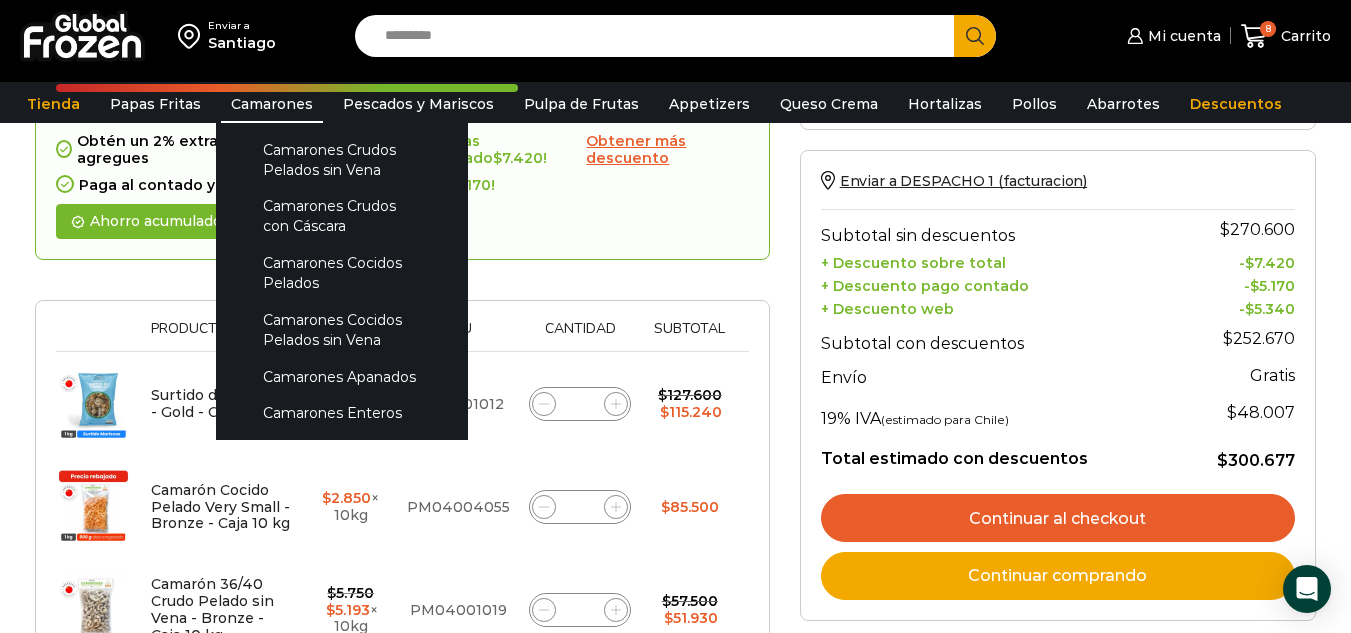 click on "Camarones" at bounding box center (272, 104) 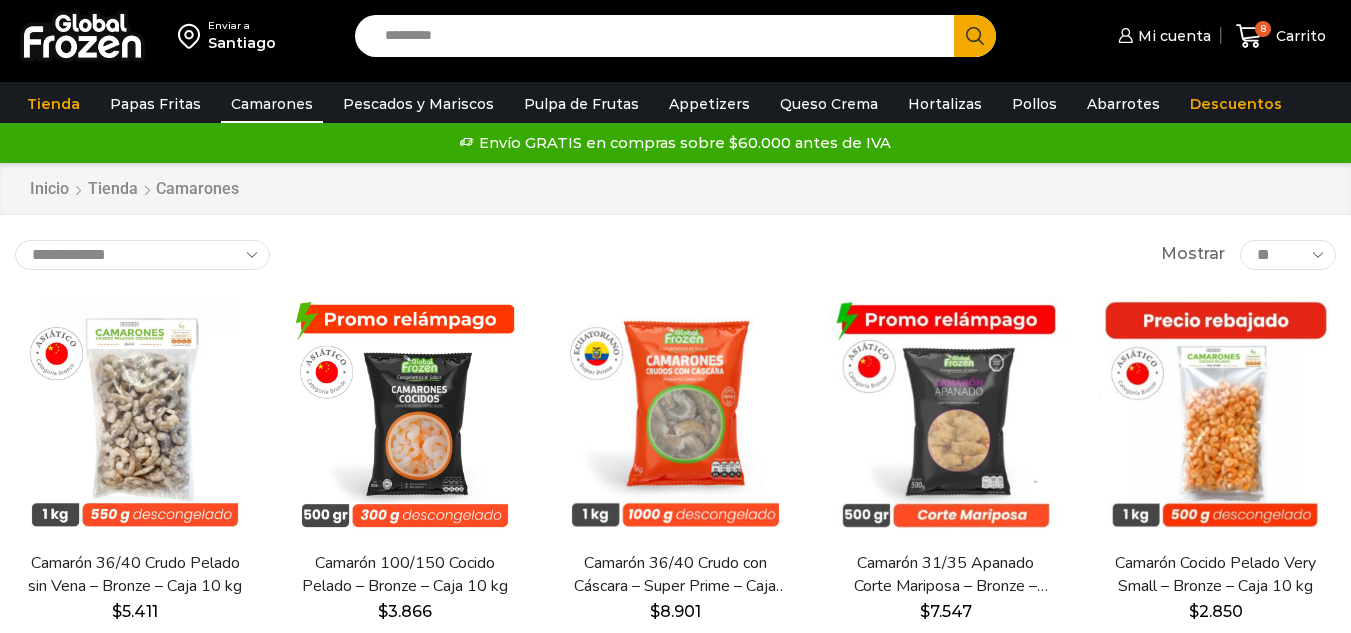 scroll, scrollTop: 0, scrollLeft: 0, axis: both 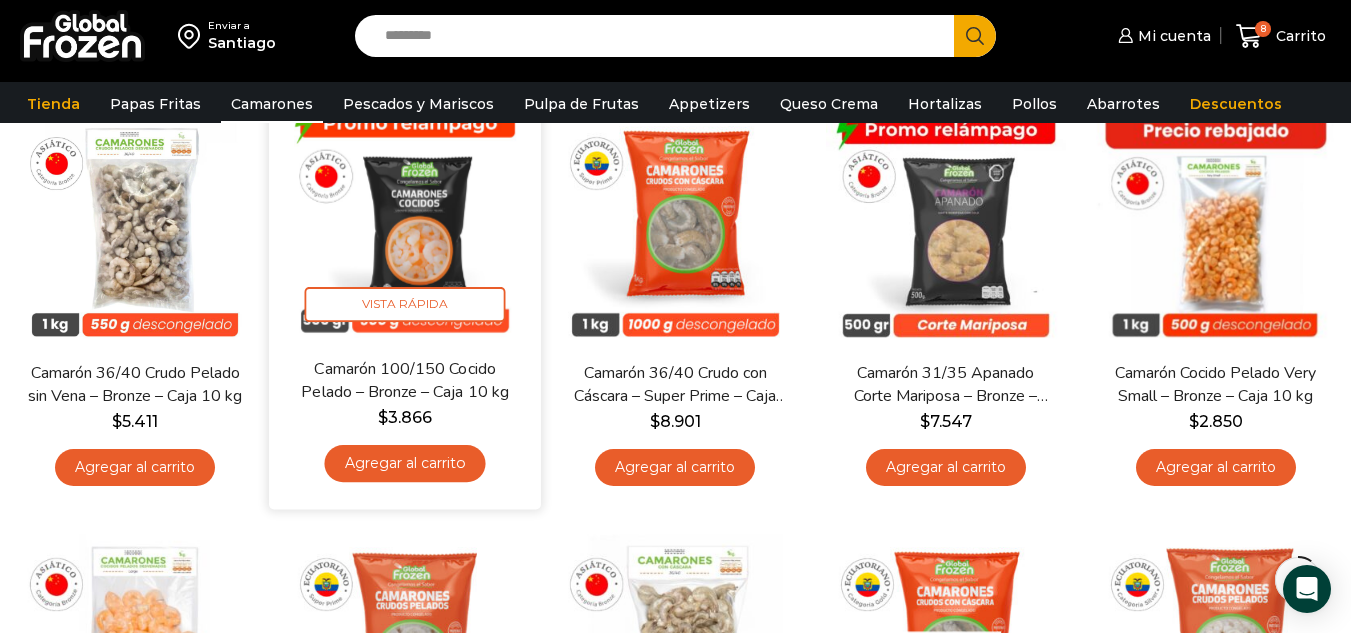 click on "Agregar al carrito" at bounding box center [405, 463] 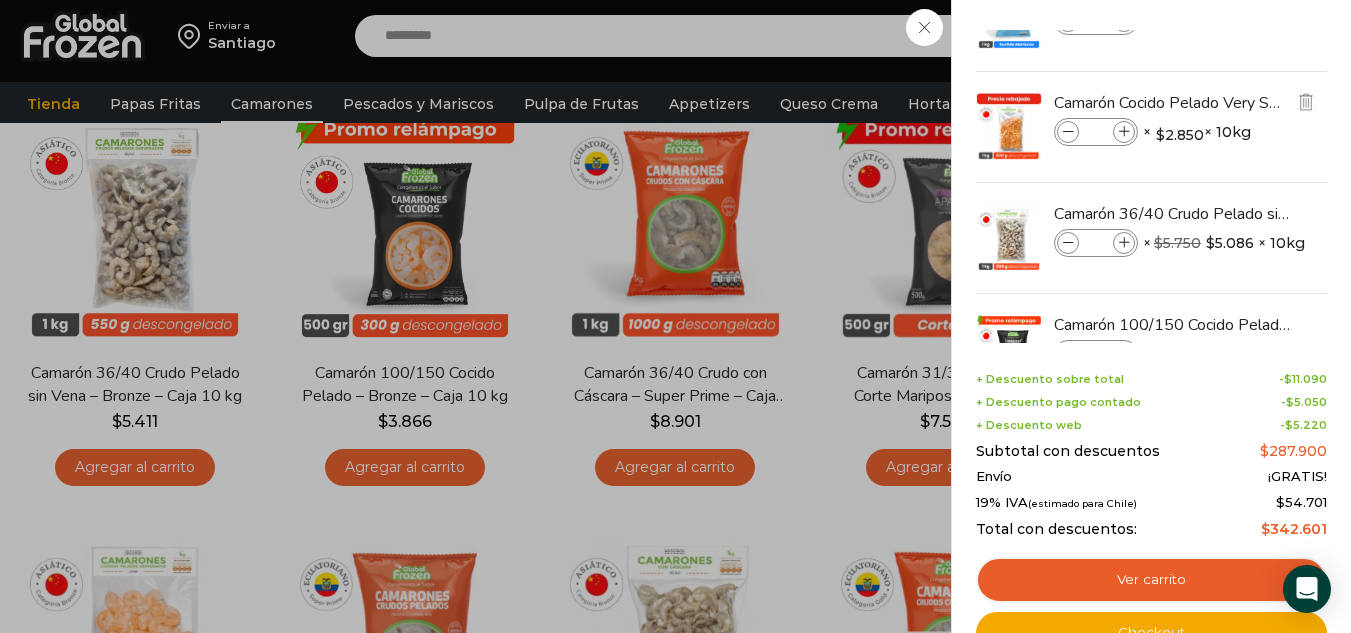 scroll, scrollTop: 145, scrollLeft: 0, axis: vertical 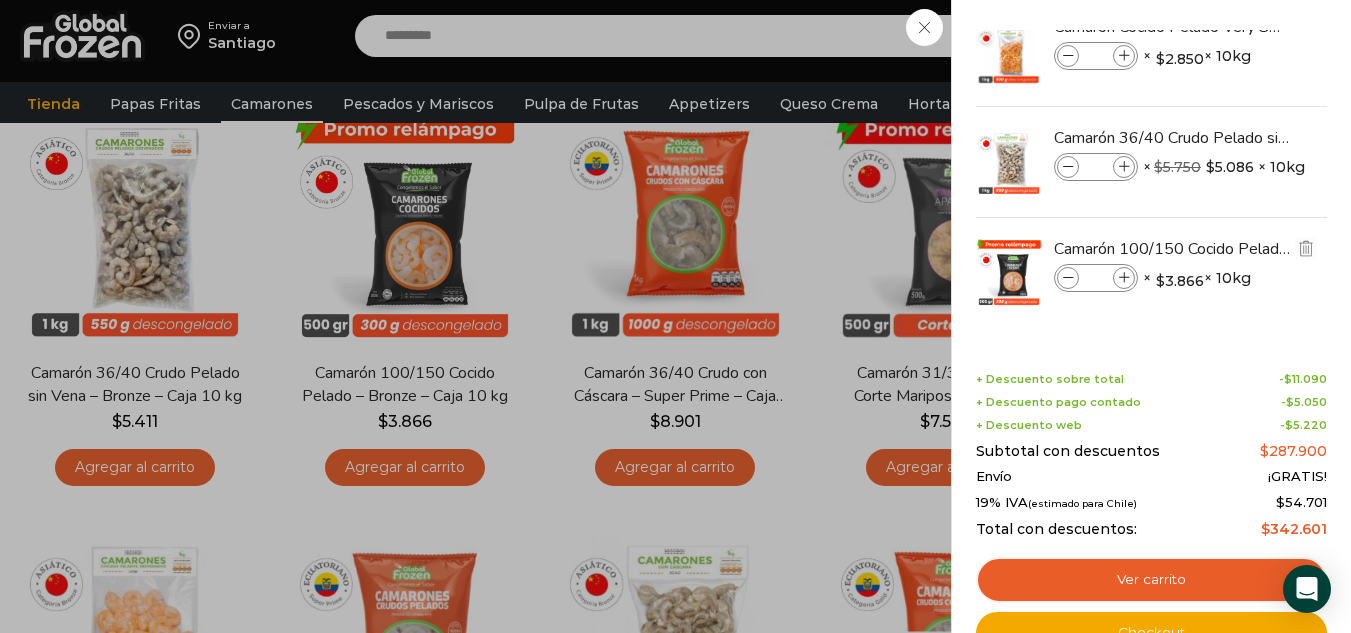 click at bounding box center (1124, 278) 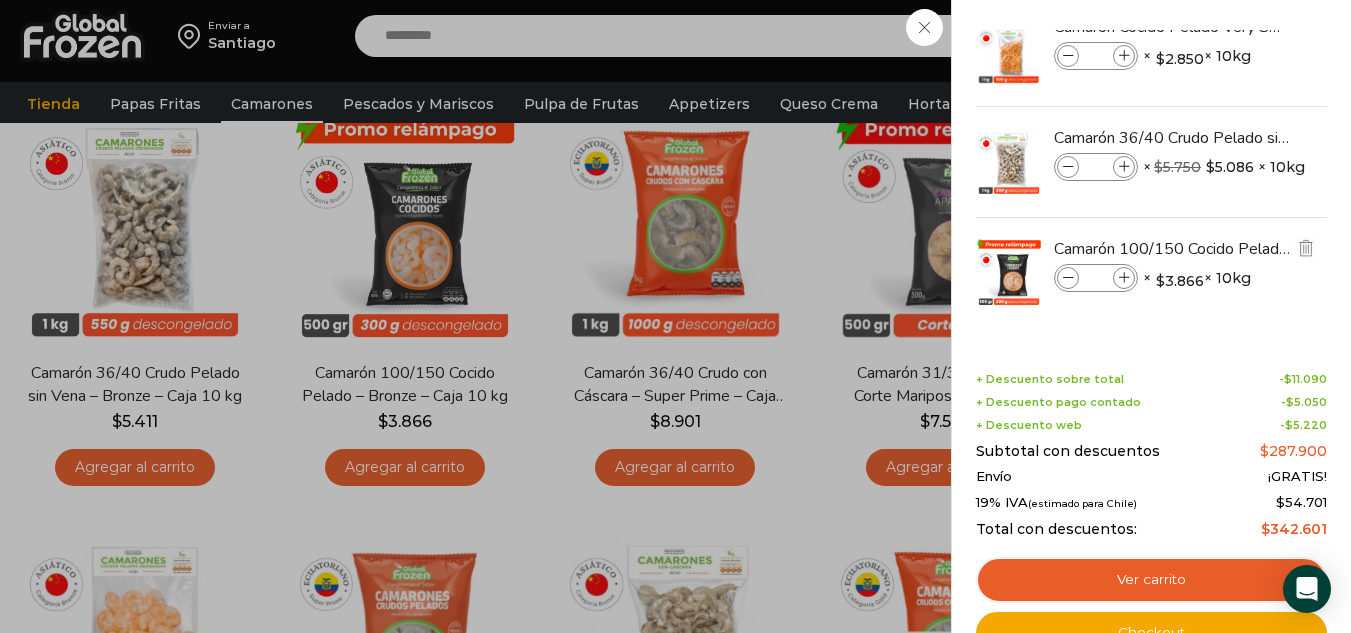 click at bounding box center [1124, 278] 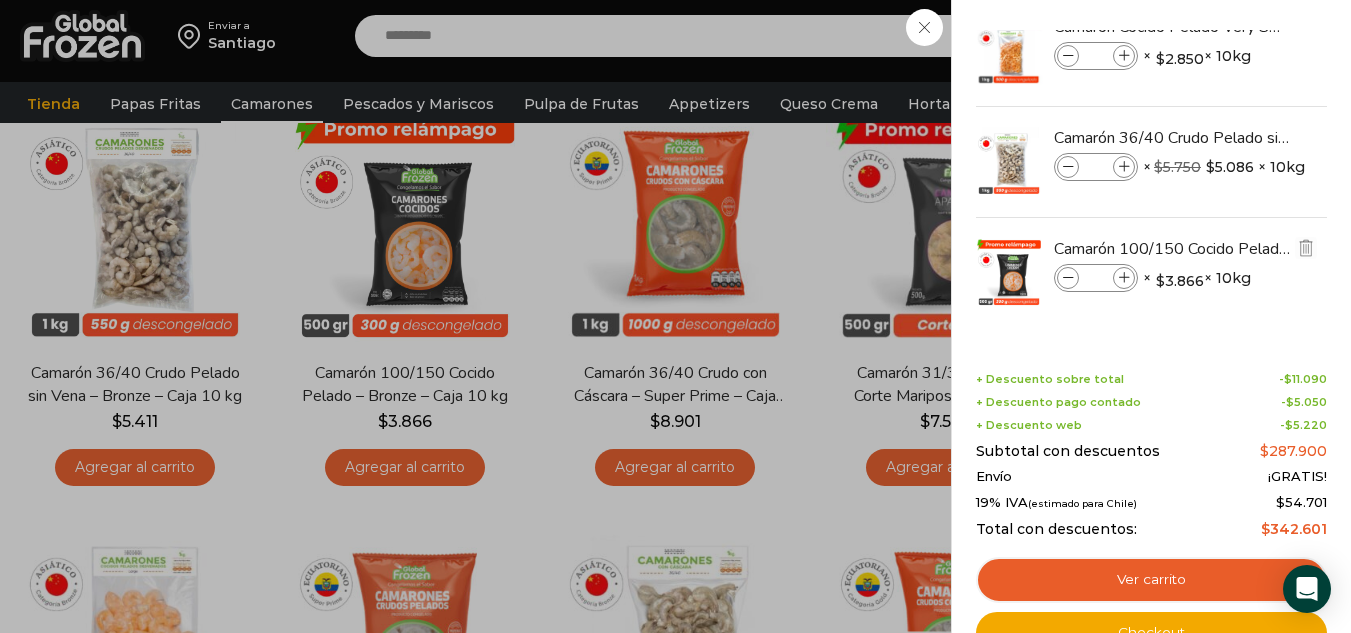 type on "*" 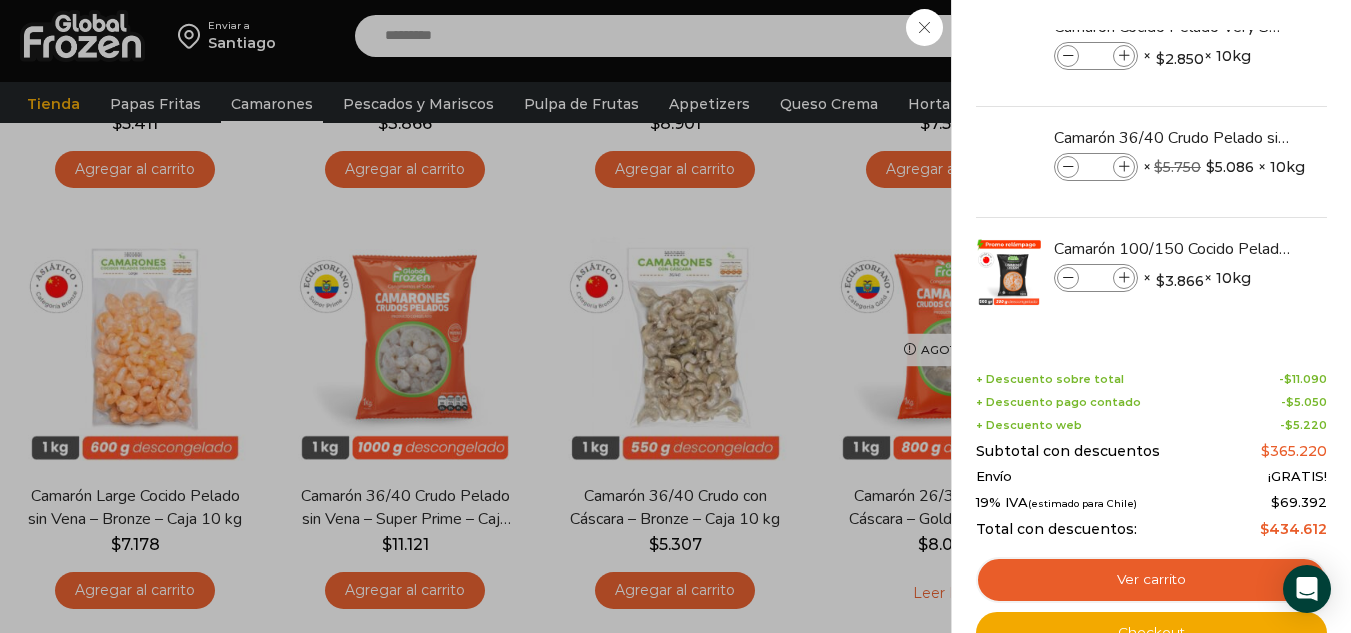 scroll, scrollTop: 500, scrollLeft: 0, axis: vertical 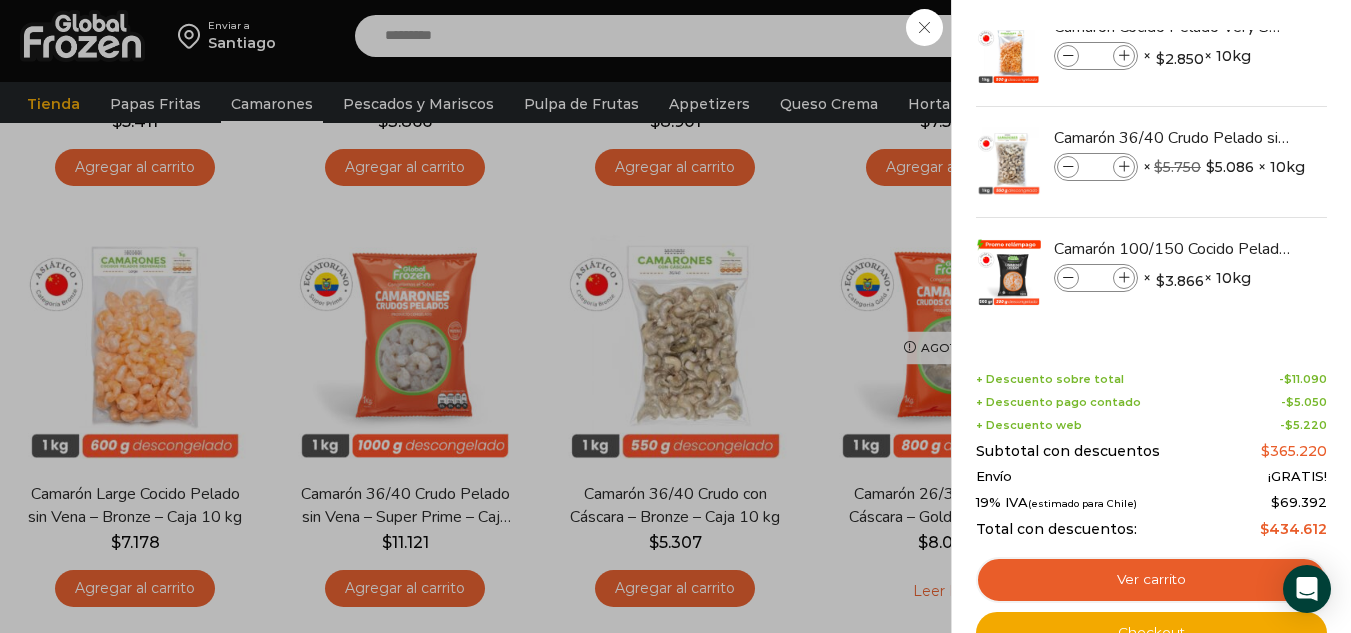 click on "11
Carrito
11
11
Shopping Cart" at bounding box center [1281, 36] 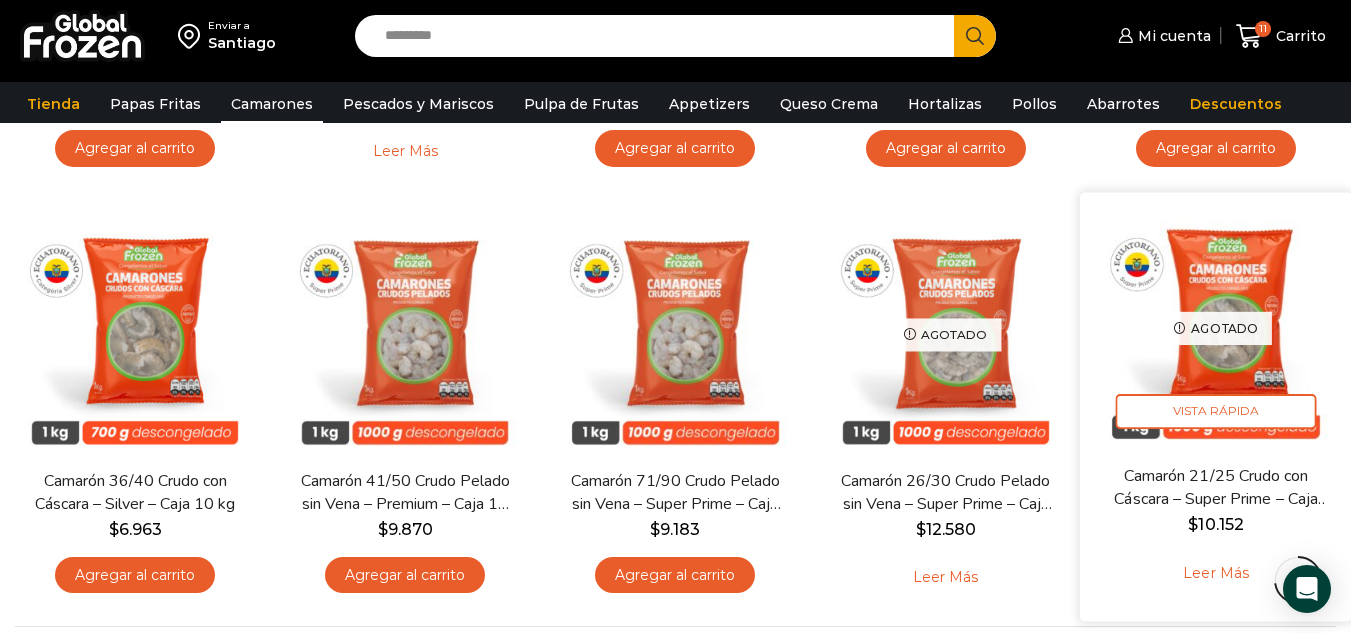 scroll, scrollTop: 1500, scrollLeft: 0, axis: vertical 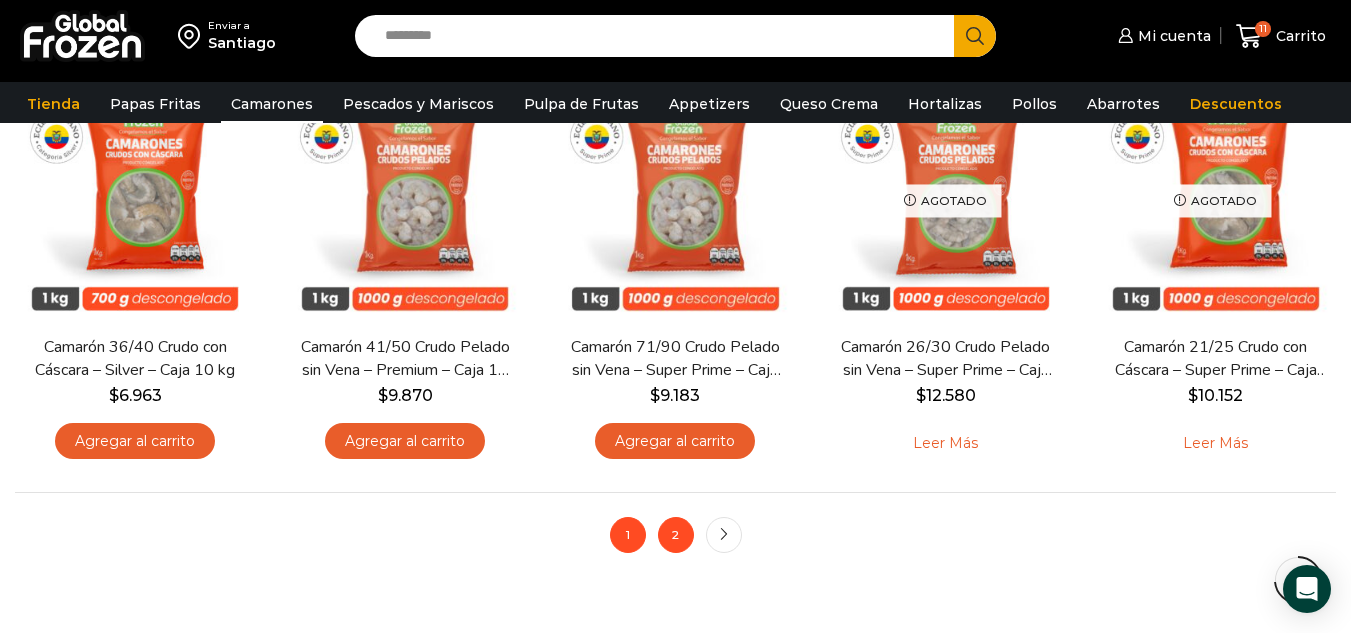 click on "2" at bounding box center (676, 535) 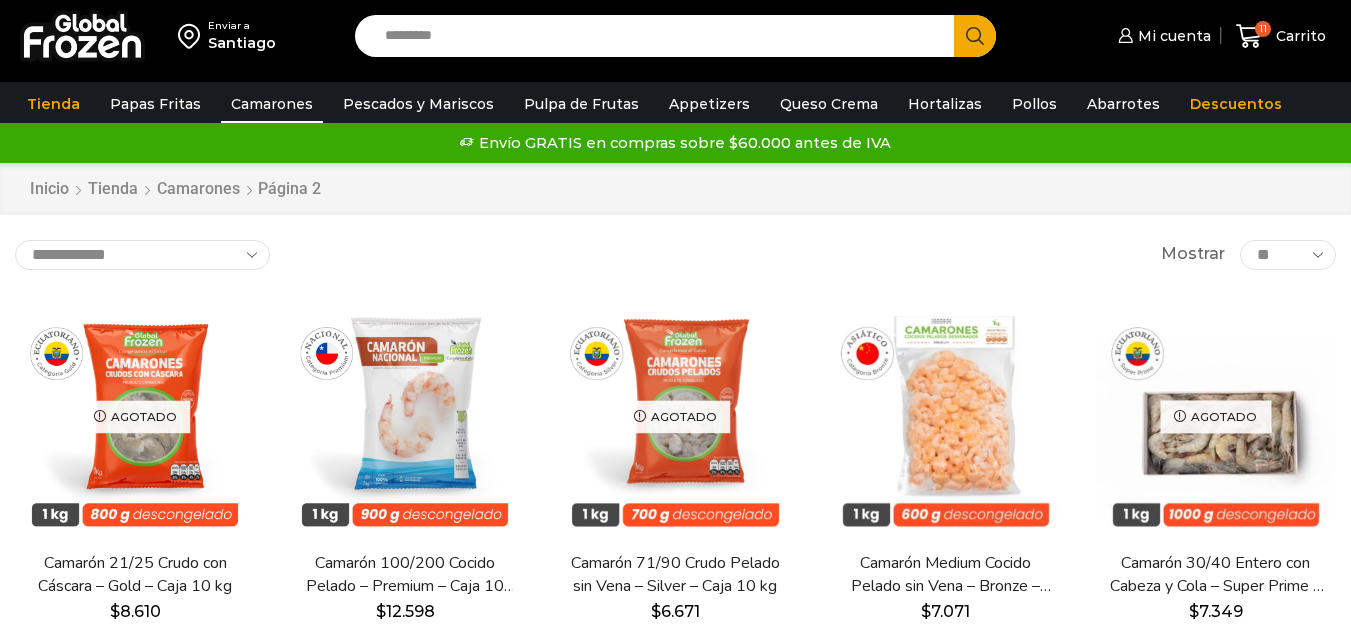 scroll, scrollTop: 0, scrollLeft: 0, axis: both 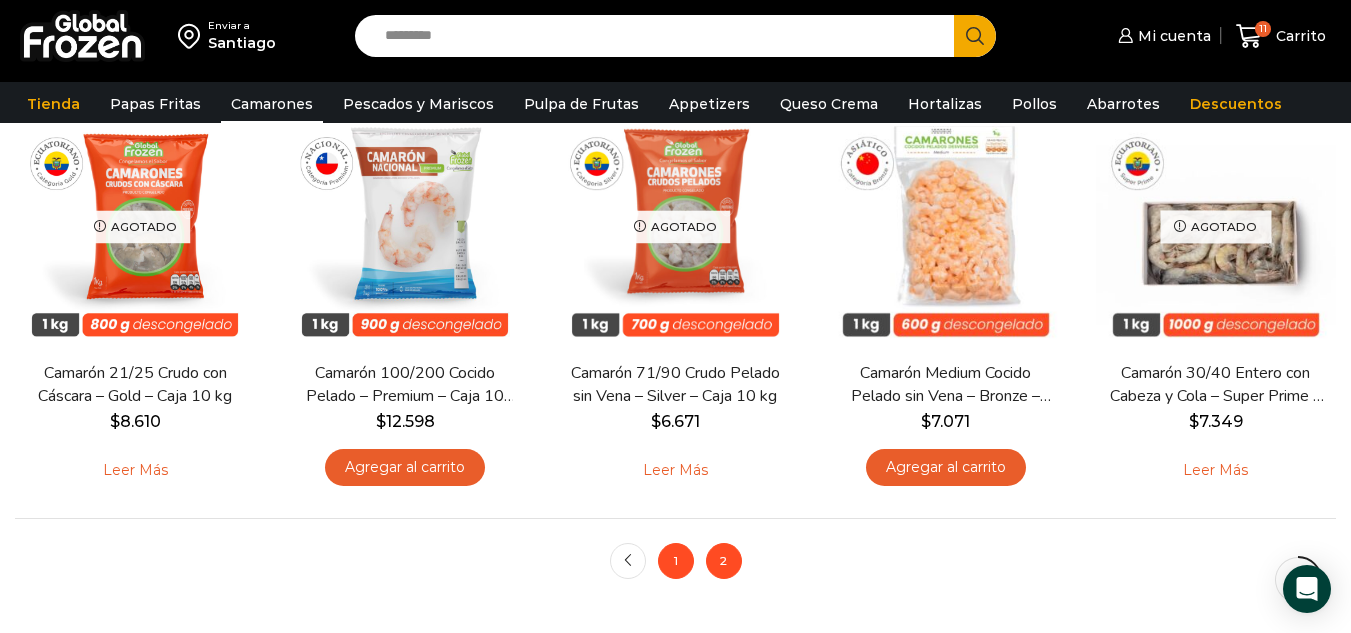 click on "1" at bounding box center [676, 561] 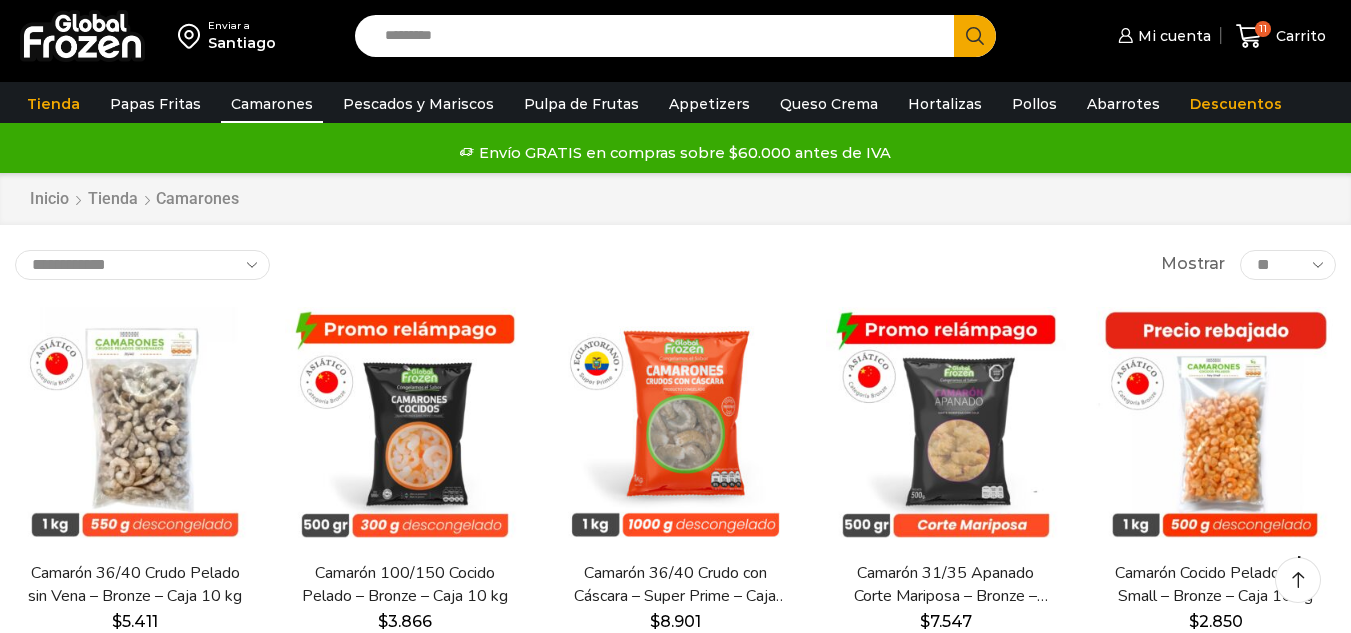 scroll, scrollTop: 100, scrollLeft: 0, axis: vertical 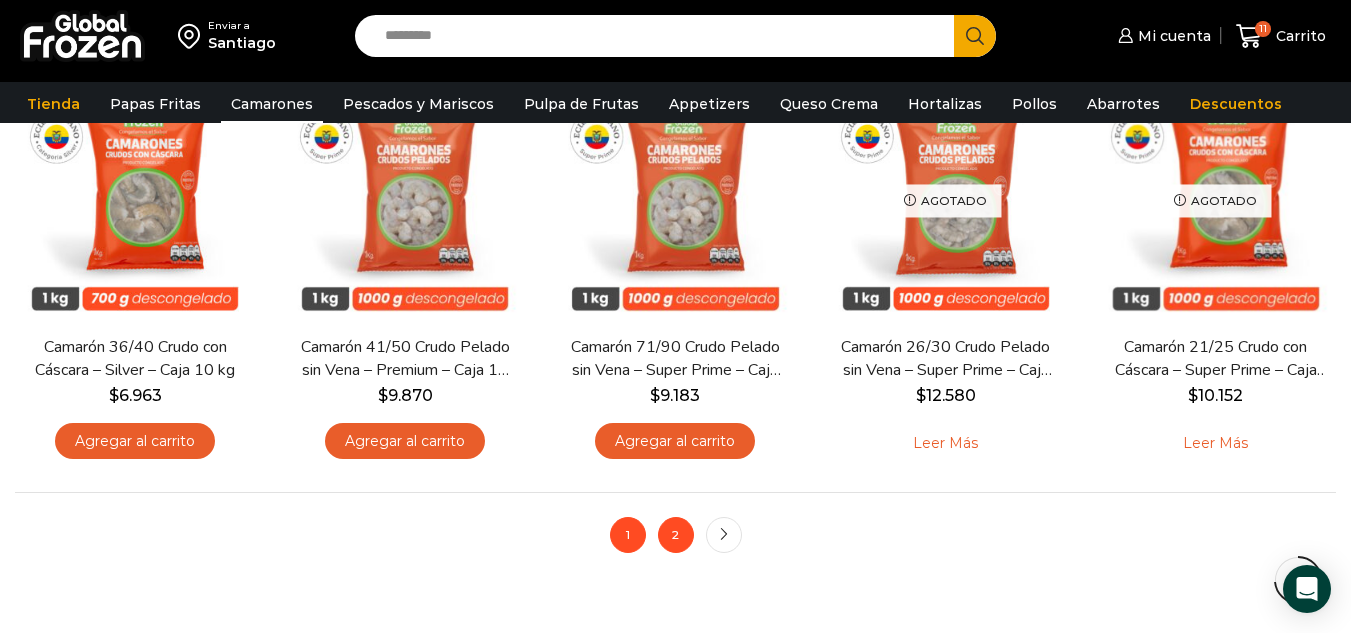 click on "2" at bounding box center [676, 535] 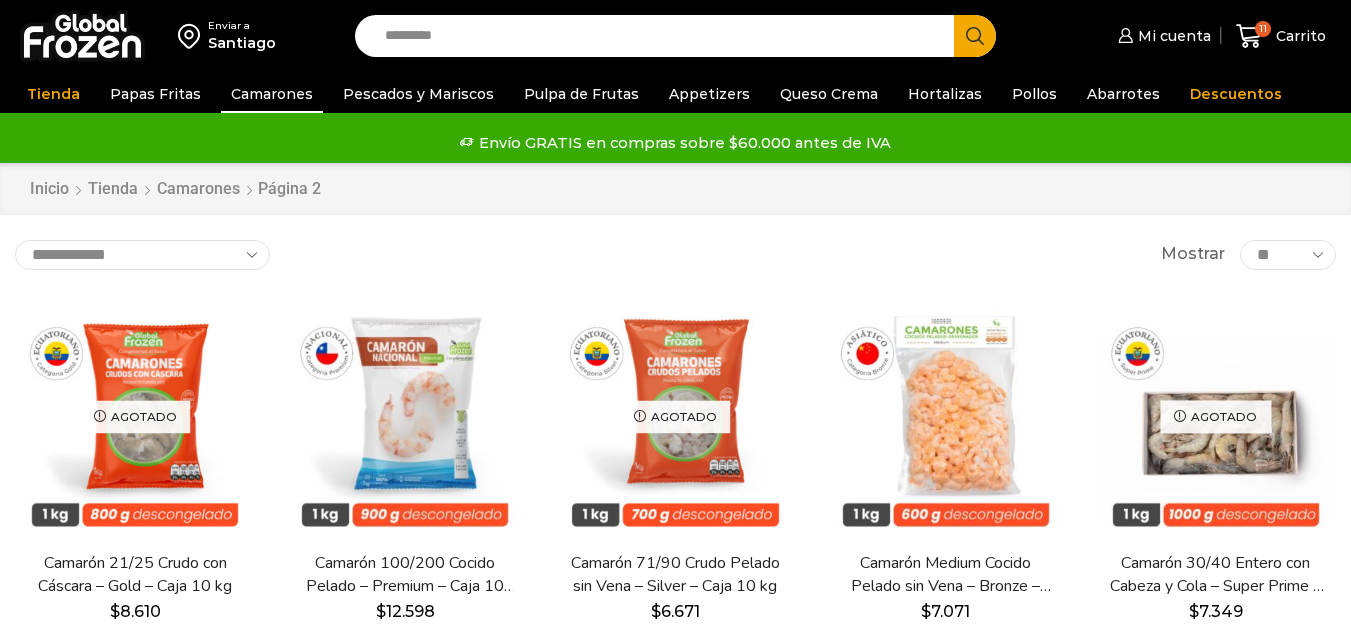 scroll, scrollTop: 0, scrollLeft: 0, axis: both 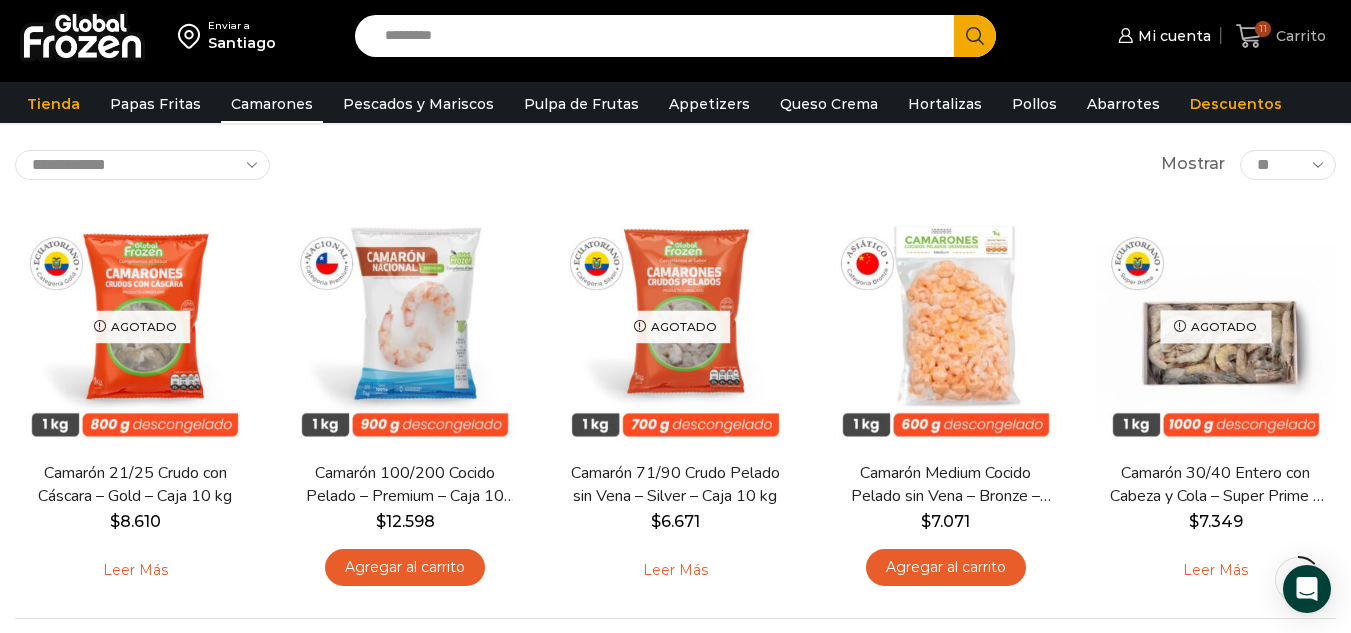 click on "Carrito" at bounding box center [1298, 36] 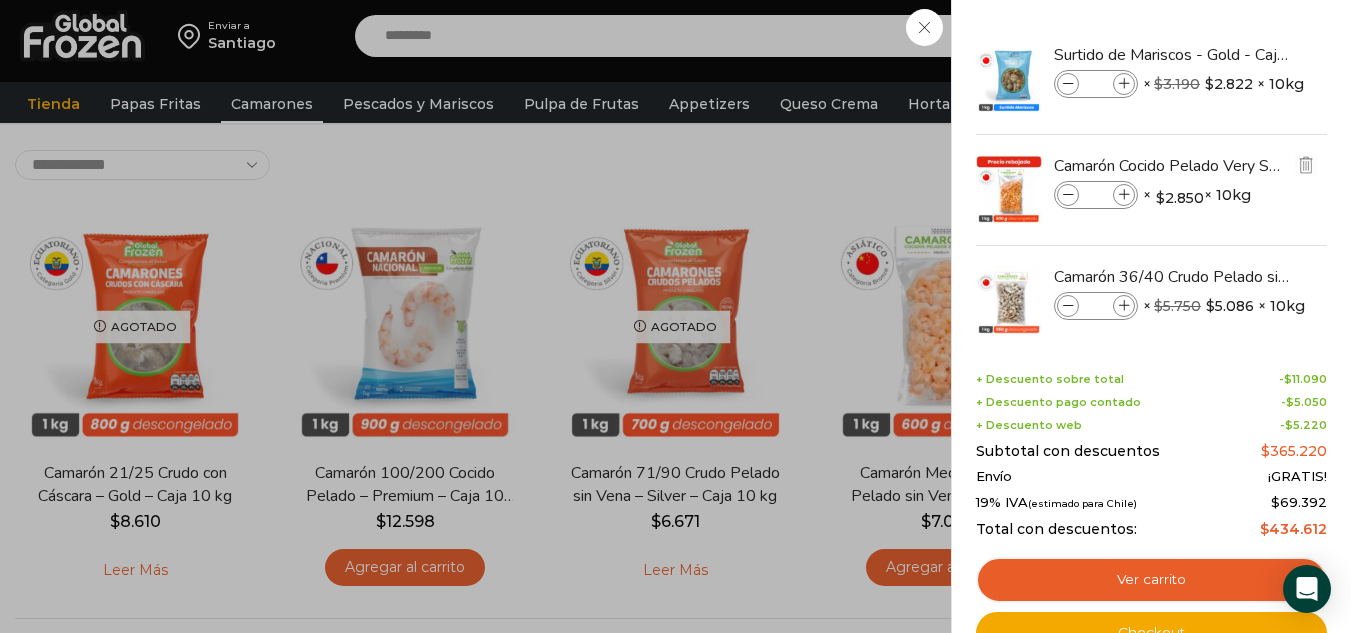 scroll, scrollTop: 0, scrollLeft: 0, axis: both 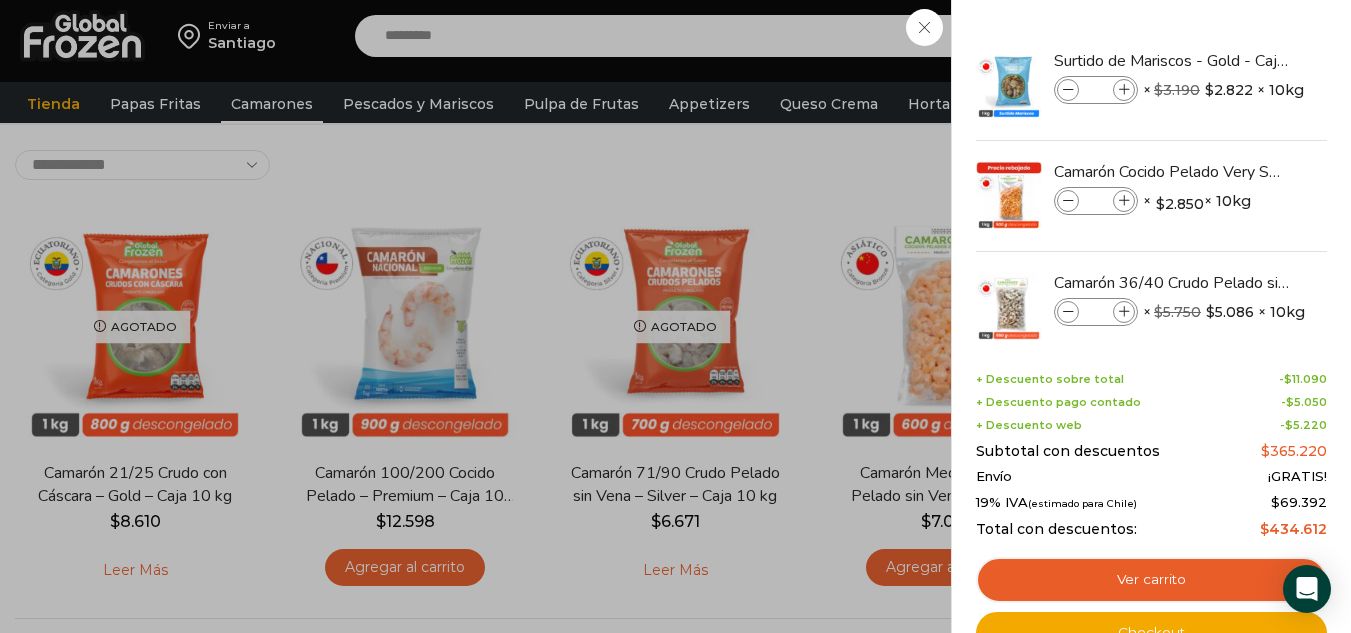 drag, startPoint x: 932, startPoint y: 28, endPoint x: 831, endPoint y: 8, distance: 102.96116 